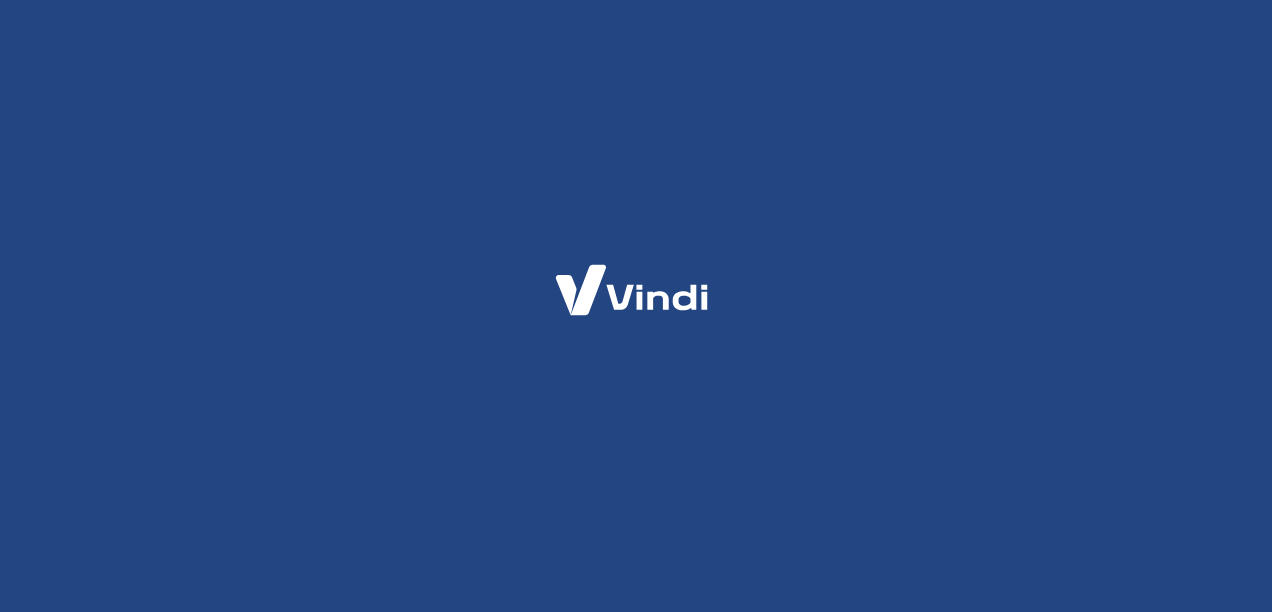 scroll, scrollTop: 0, scrollLeft: 0, axis: both 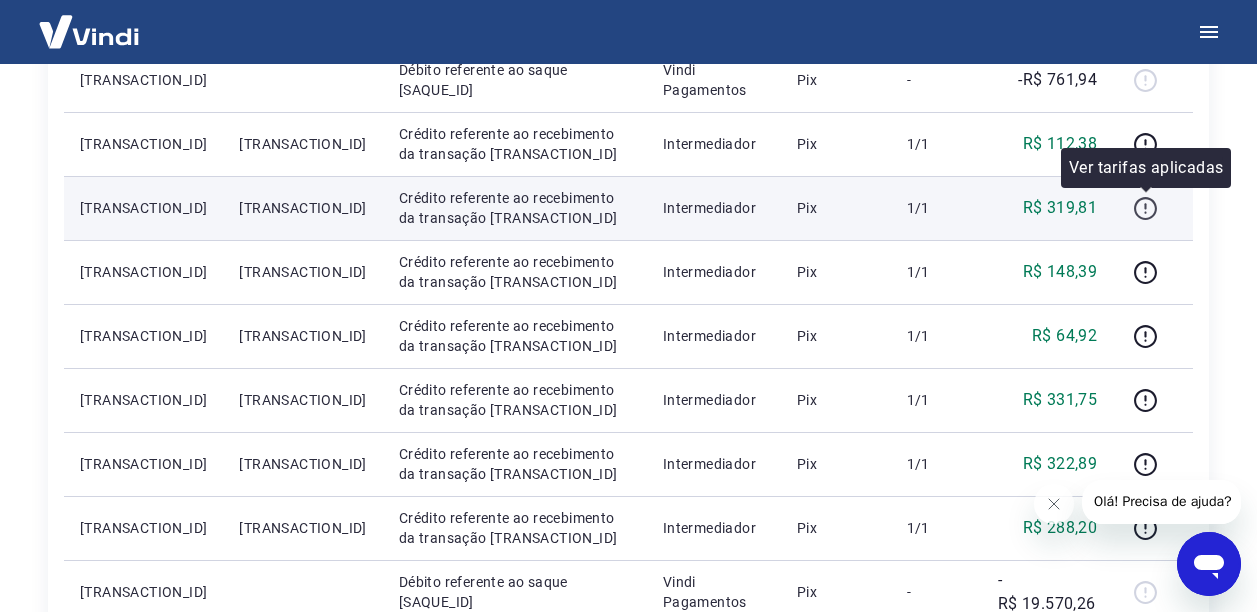 click 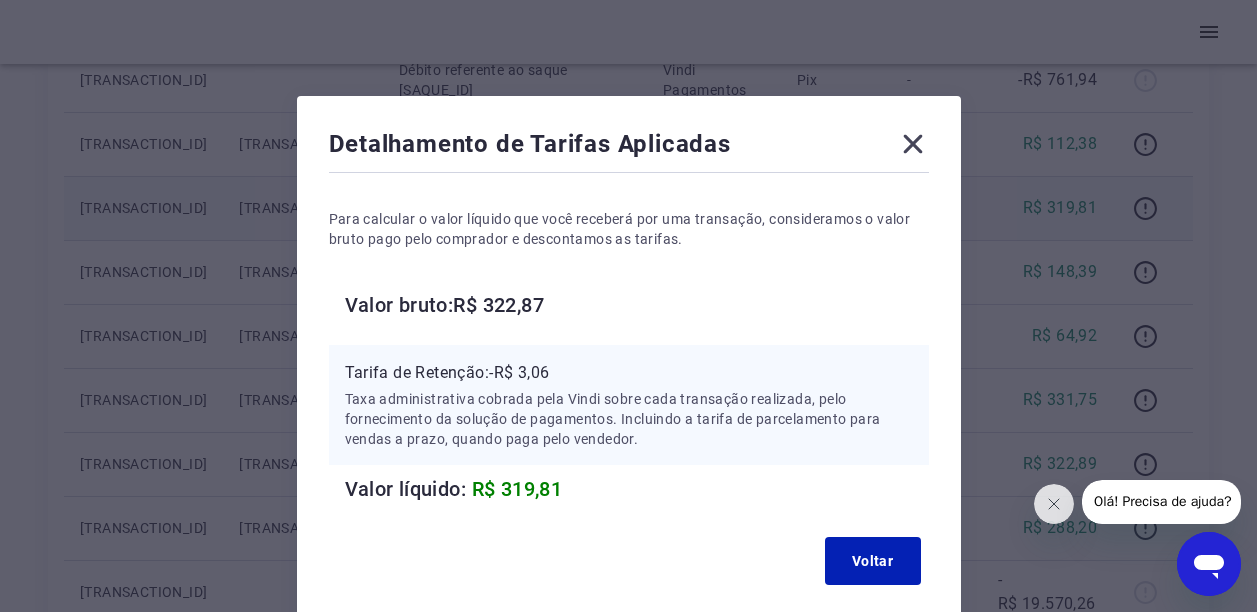click 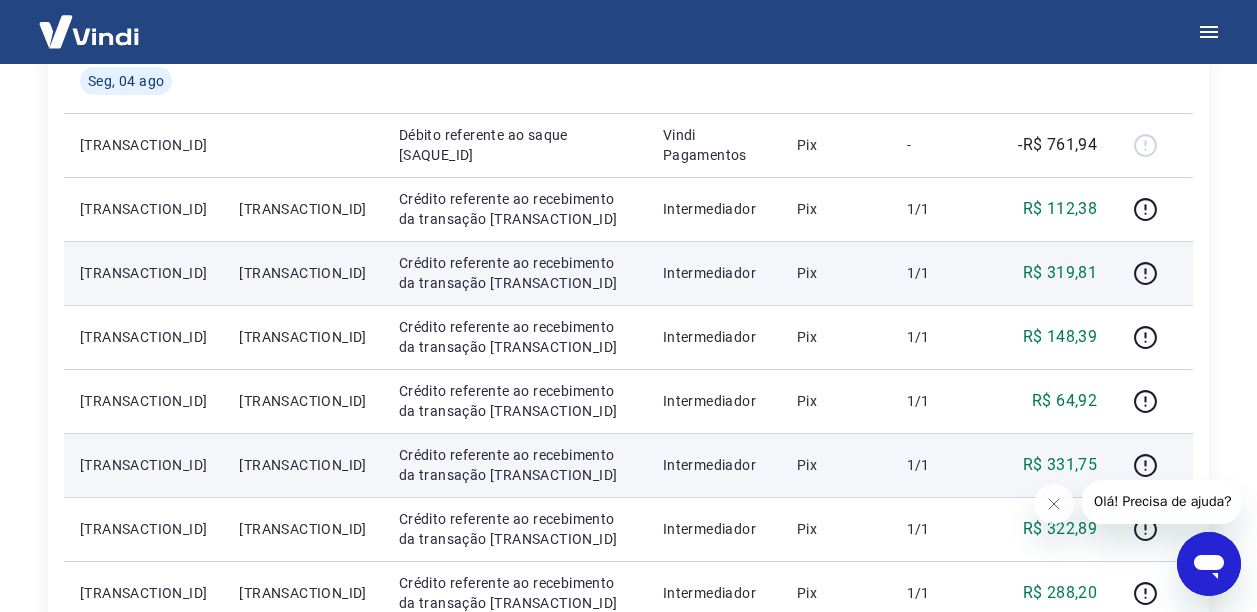 scroll, scrollTop: 325, scrollLeft: 0, axis: vertical 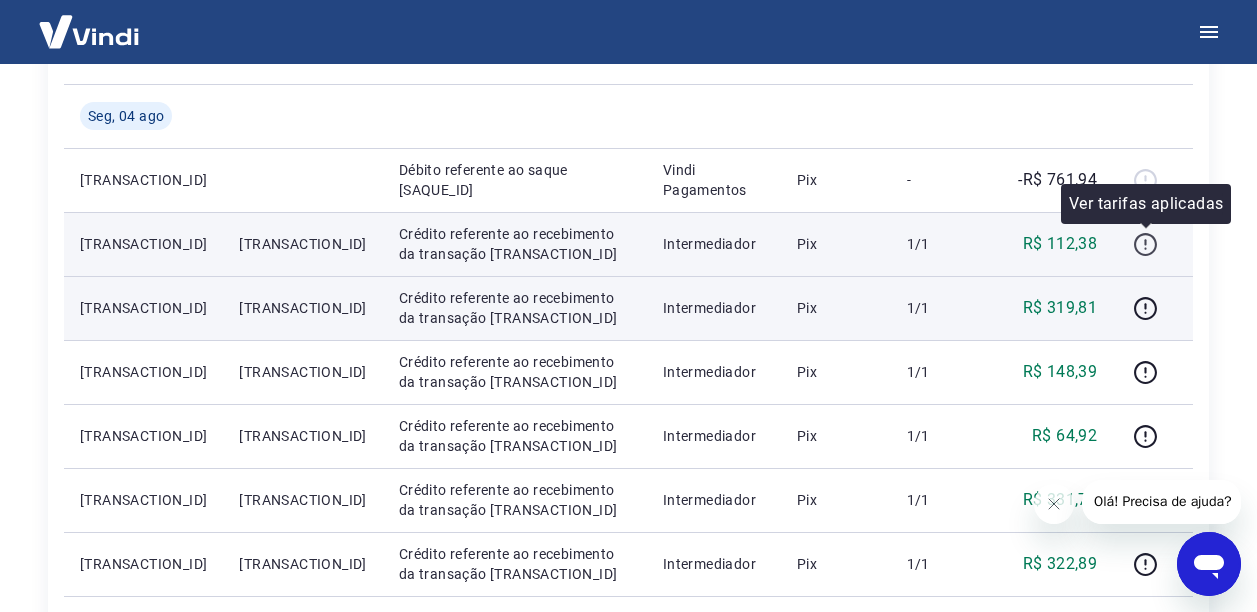 click 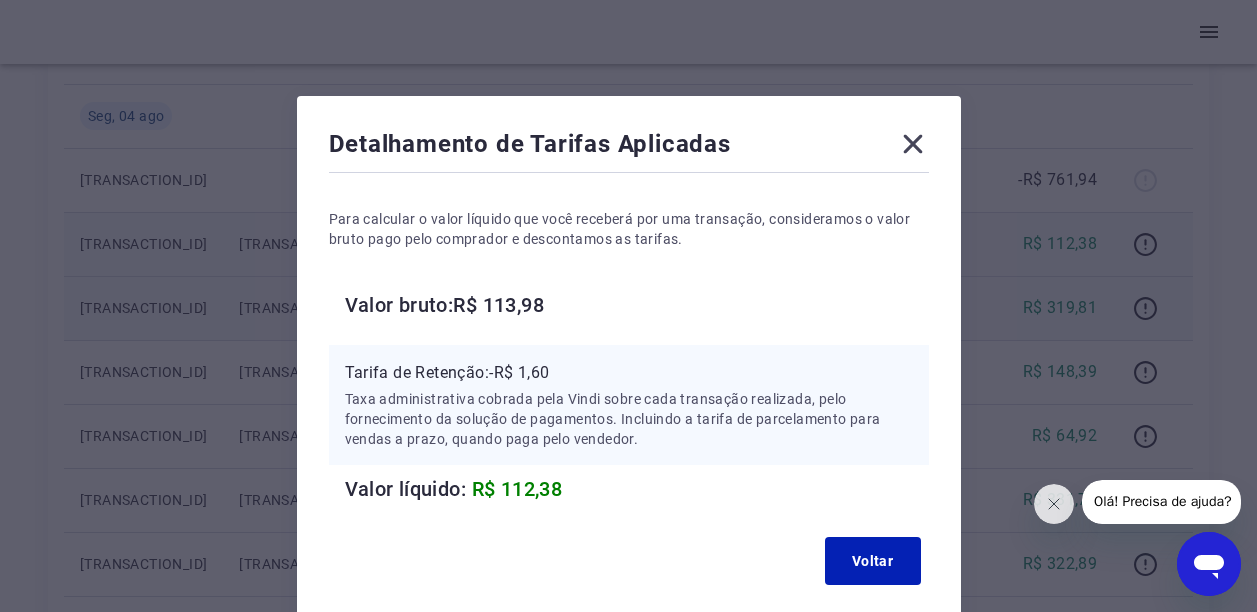 click 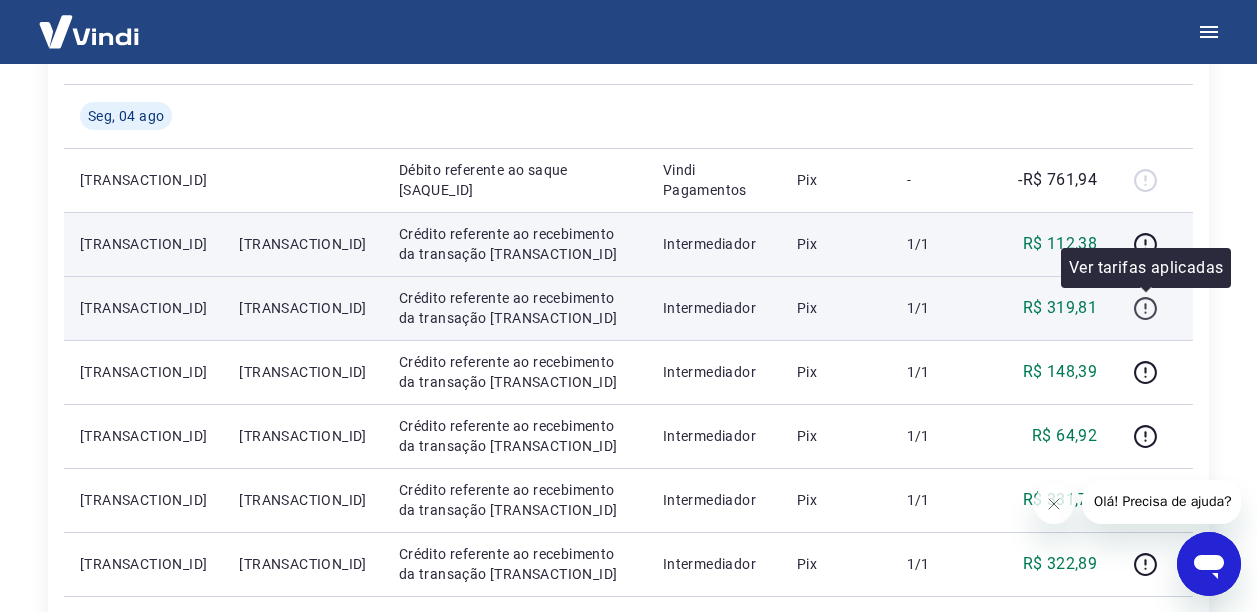 click 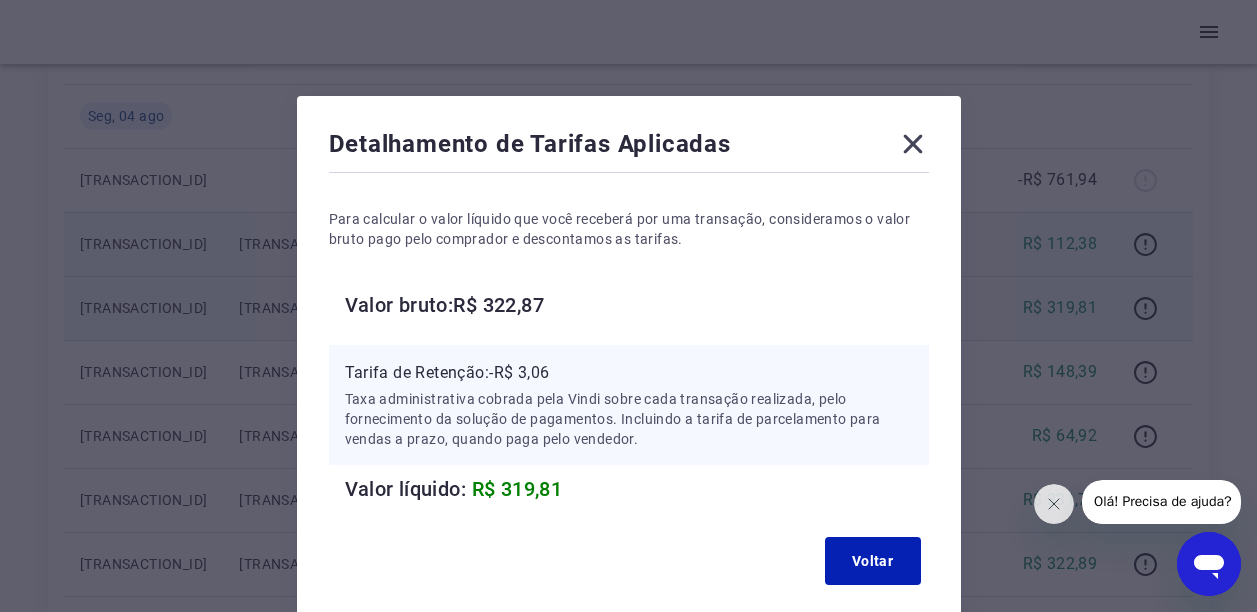 click 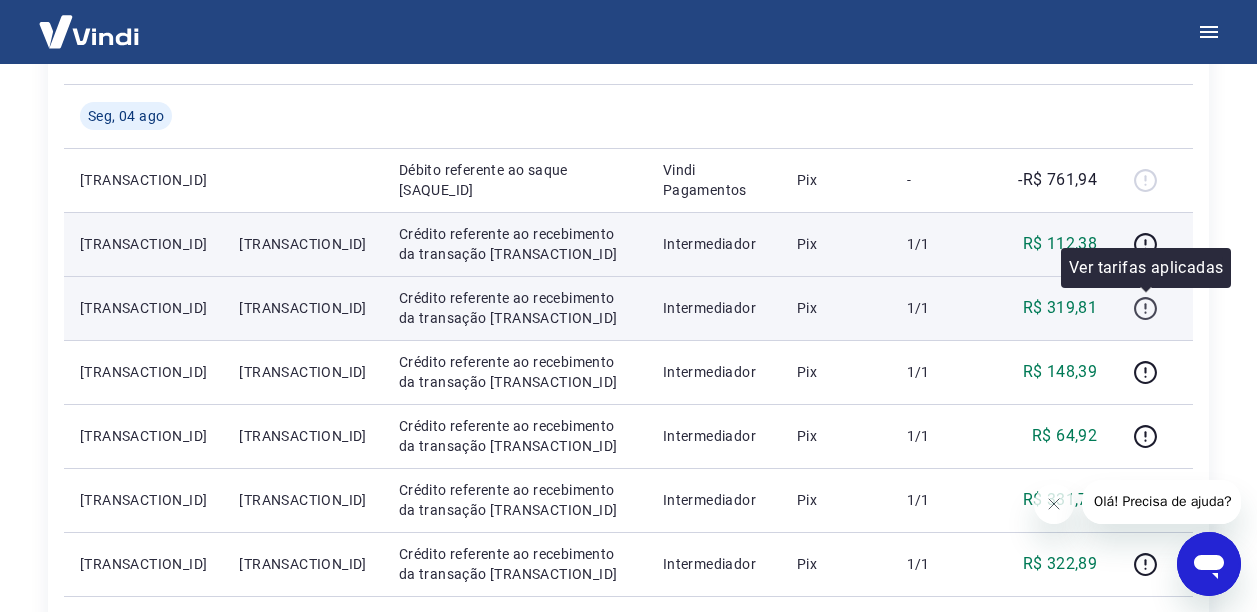 click 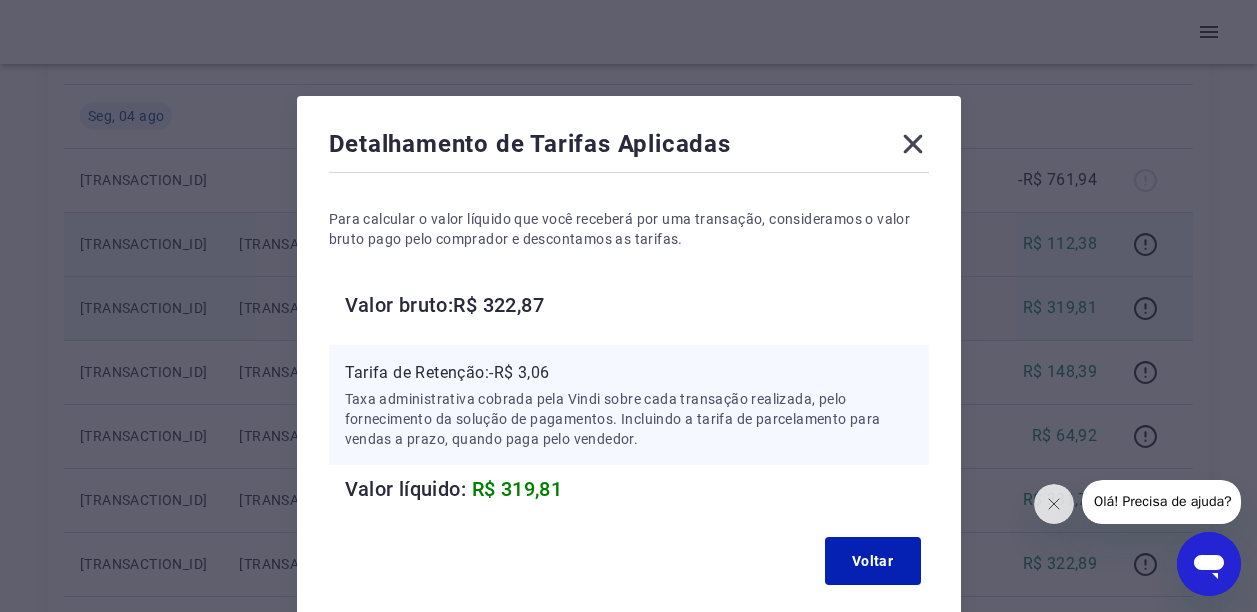click 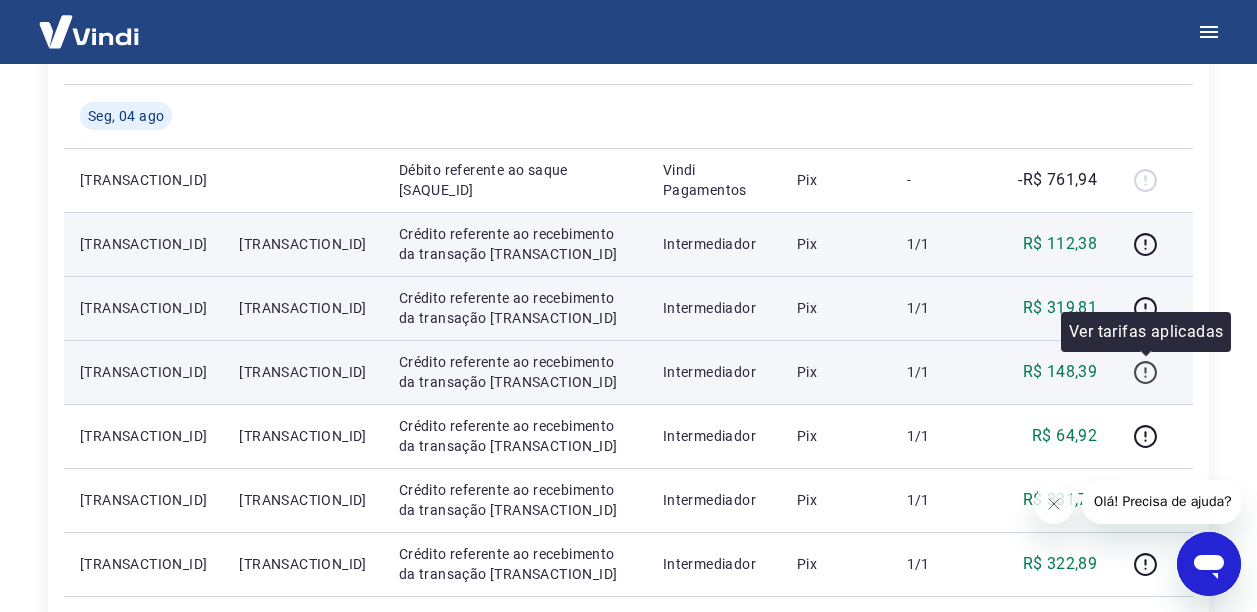 click 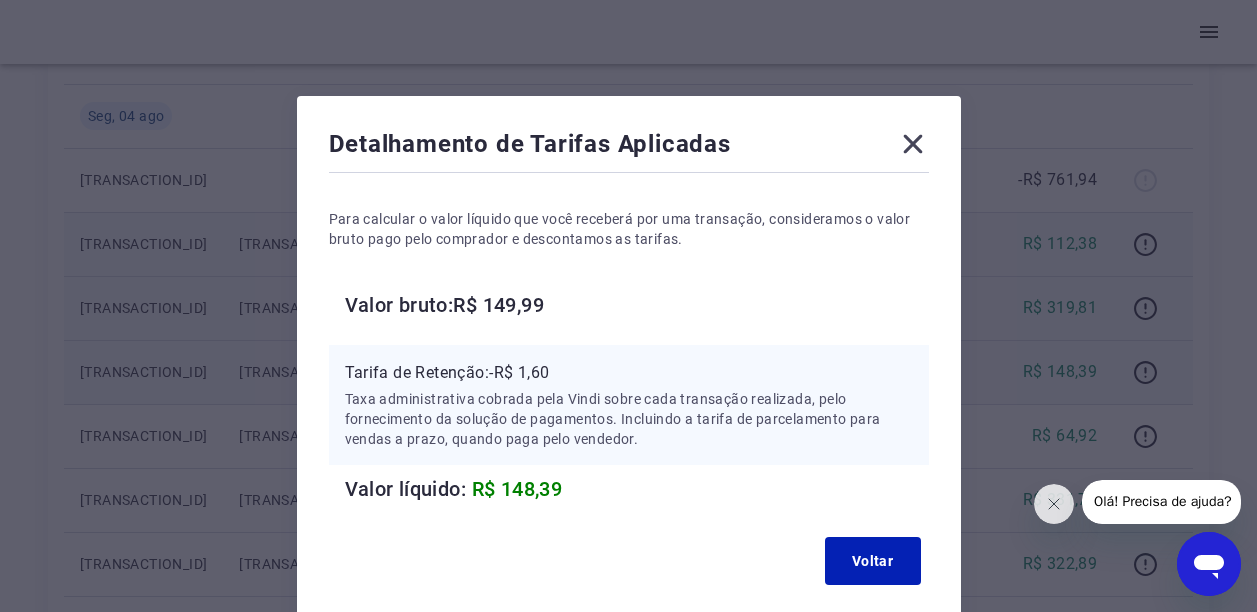 click 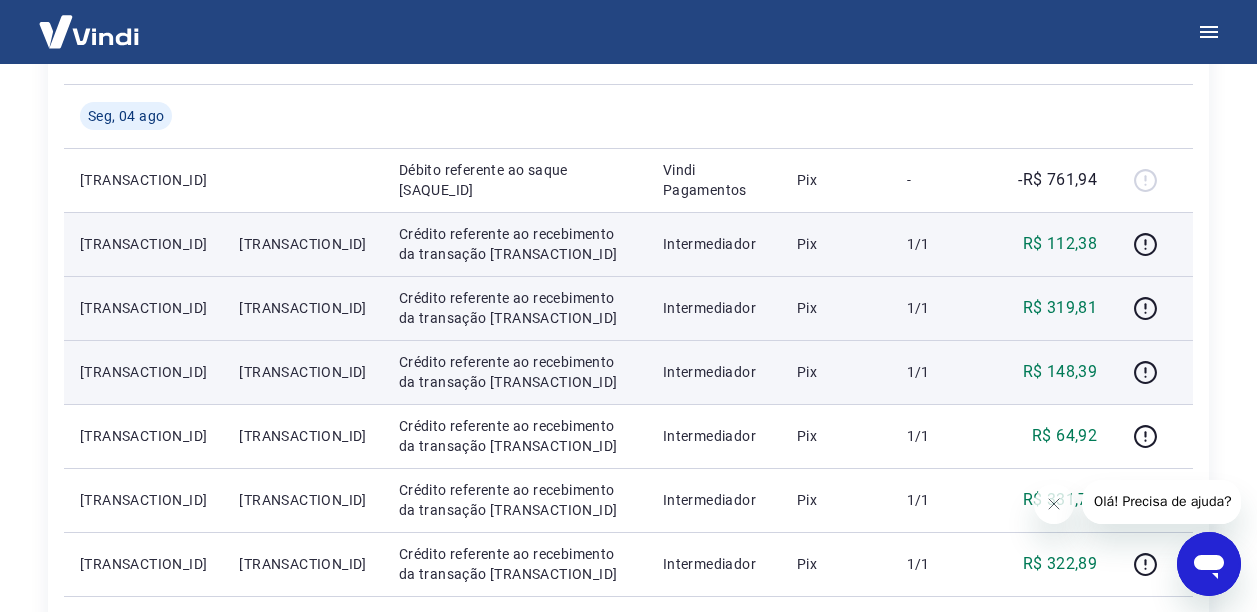 scroll, scrollTop: 425, scrollLeft: 0, axis: vertical 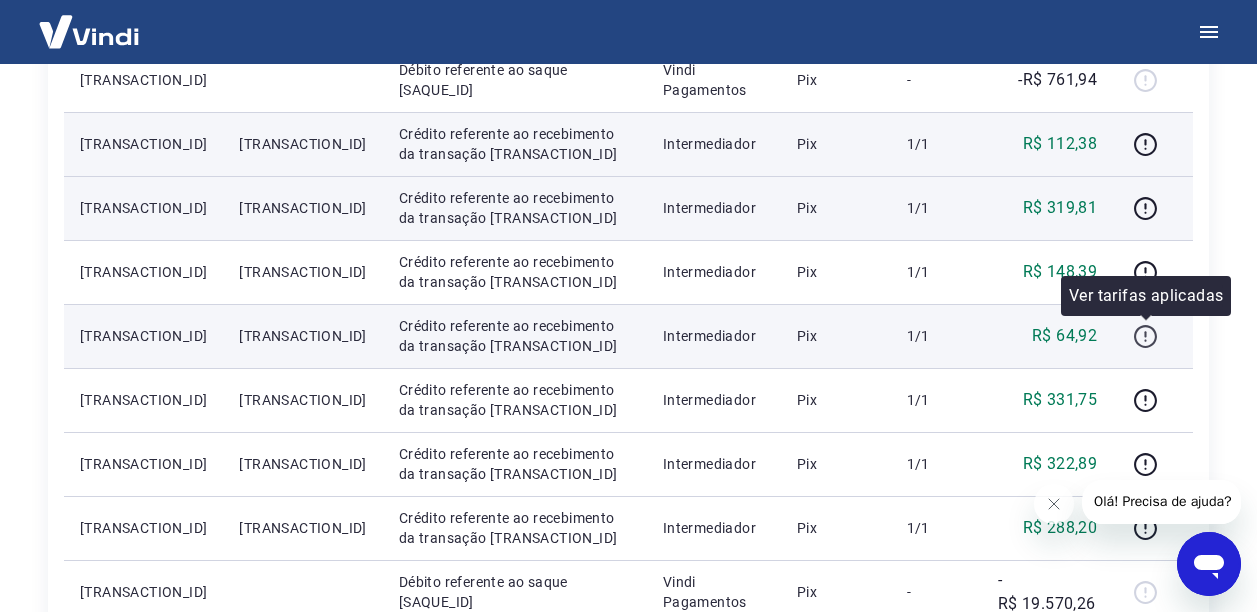 click 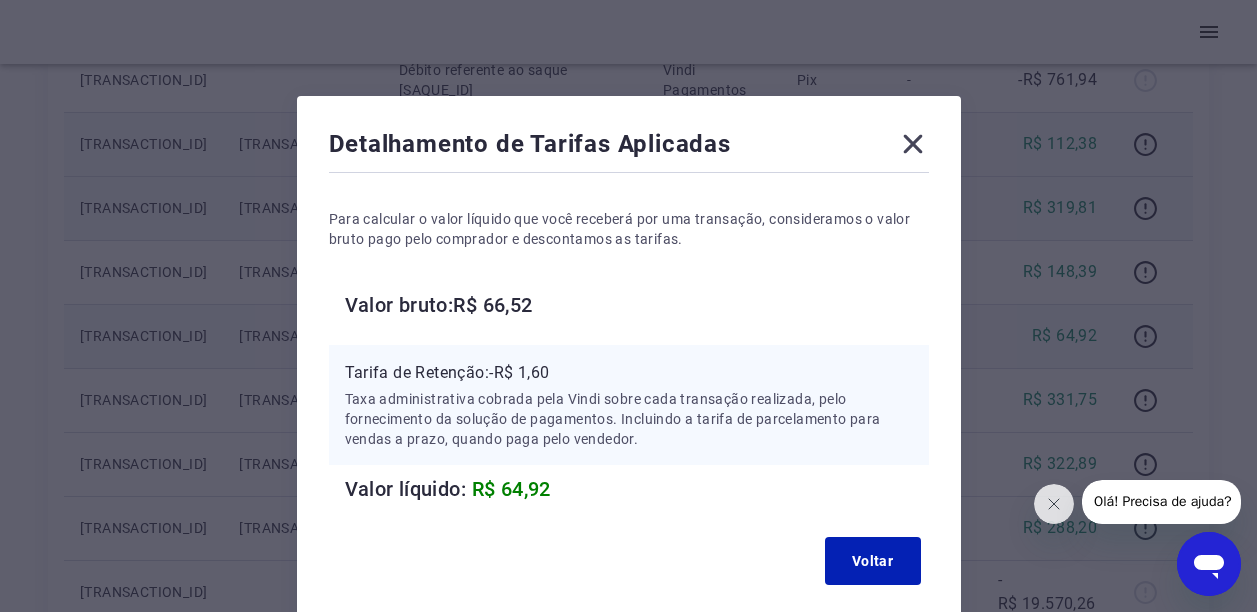 click 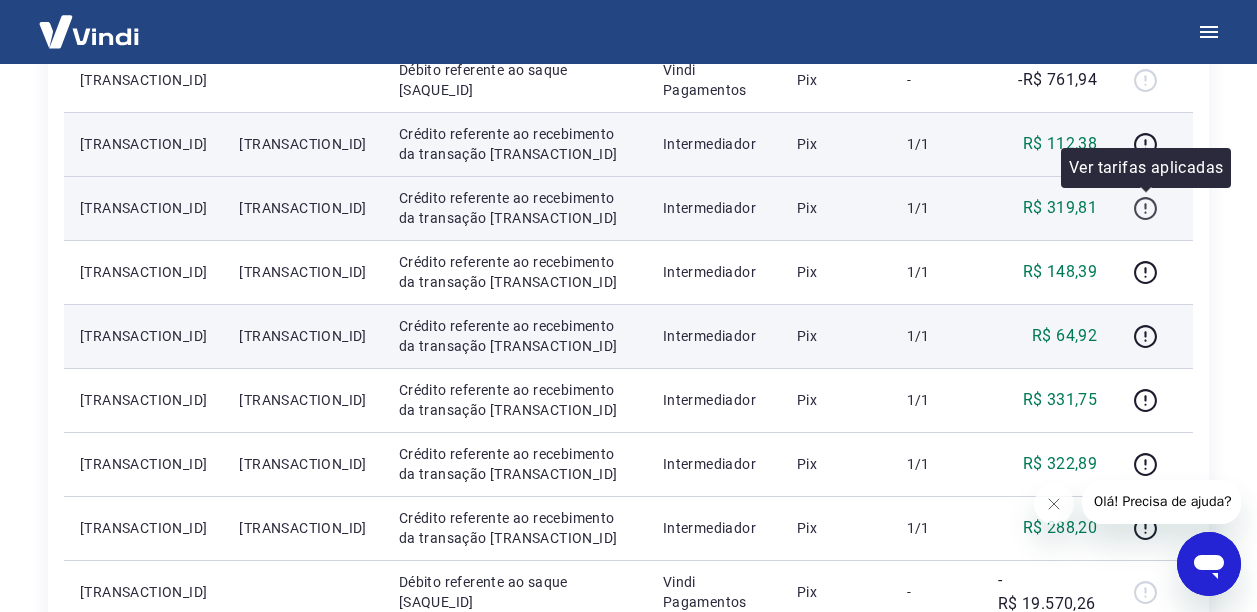 click 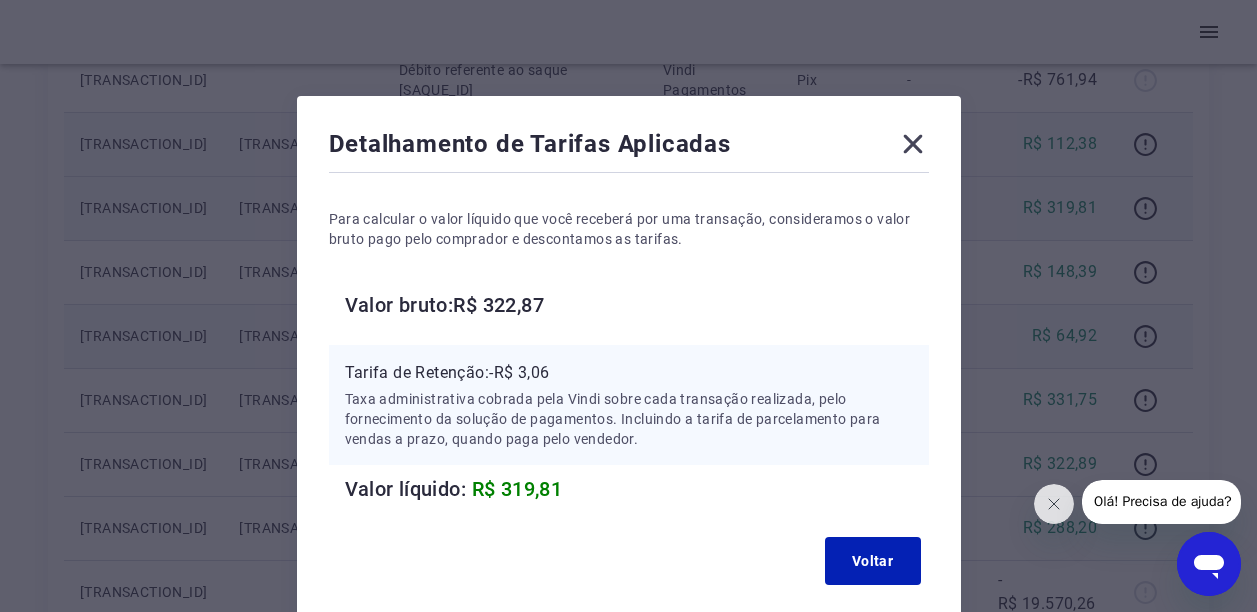 click 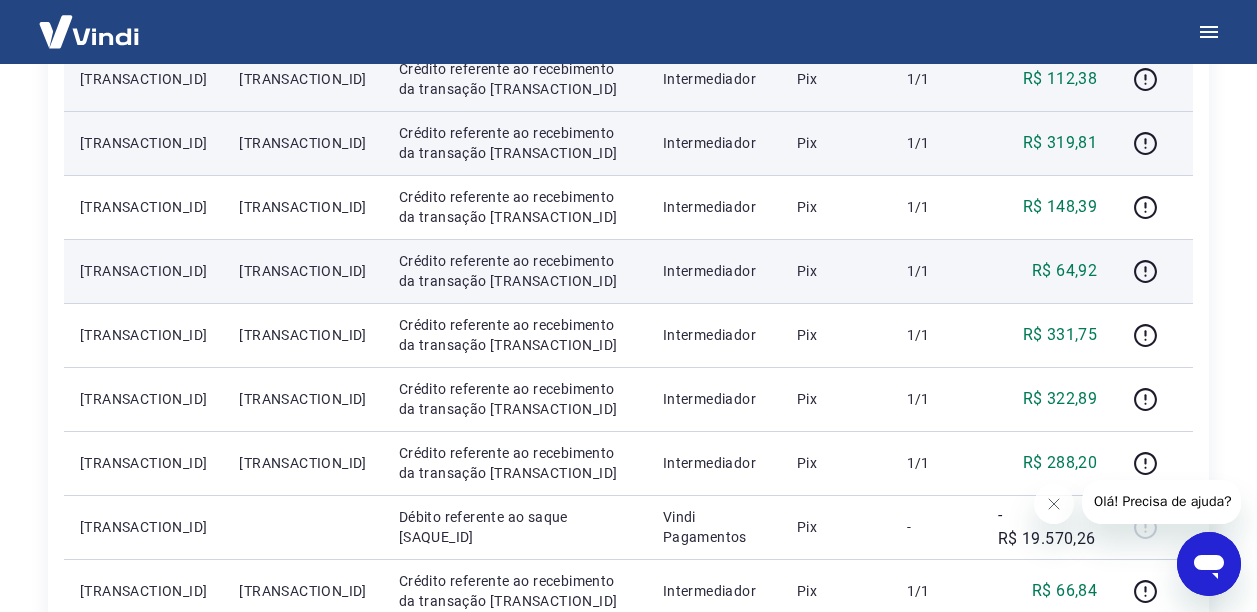 scroll, scrollTop: 525, scrollLeft: 0, axis: vertical 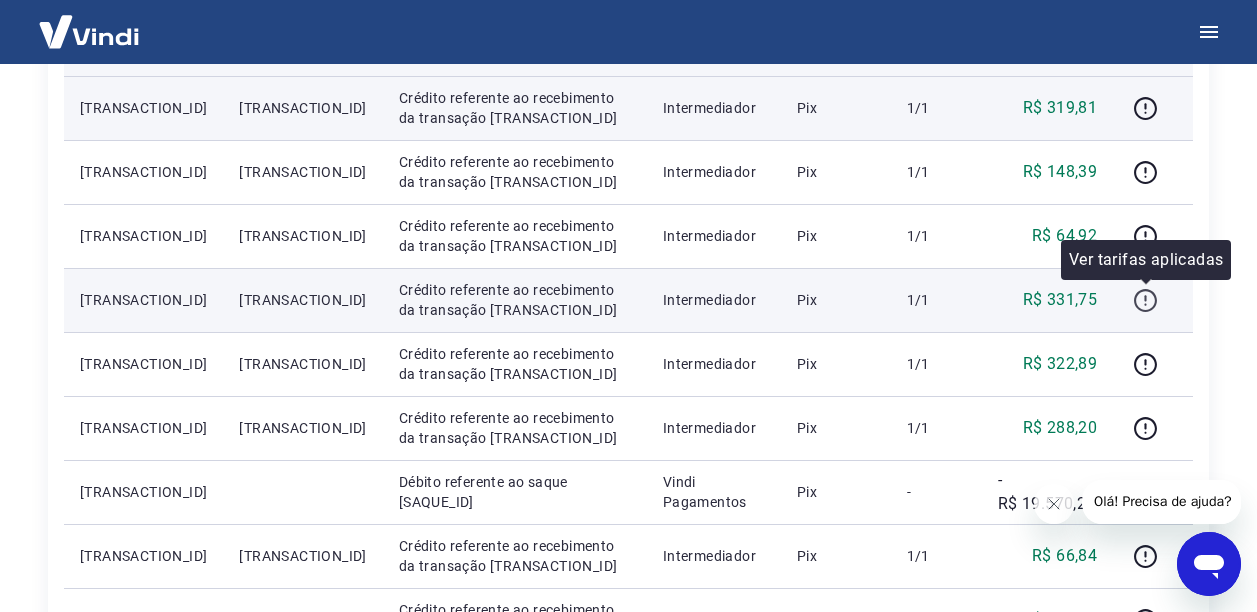 click 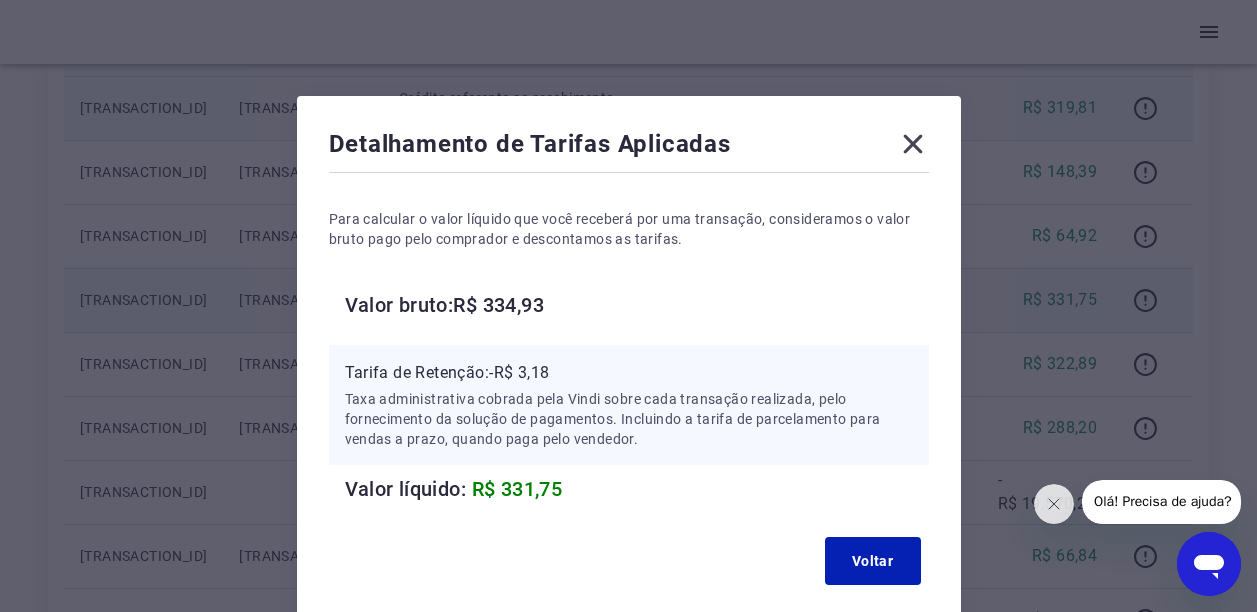 click 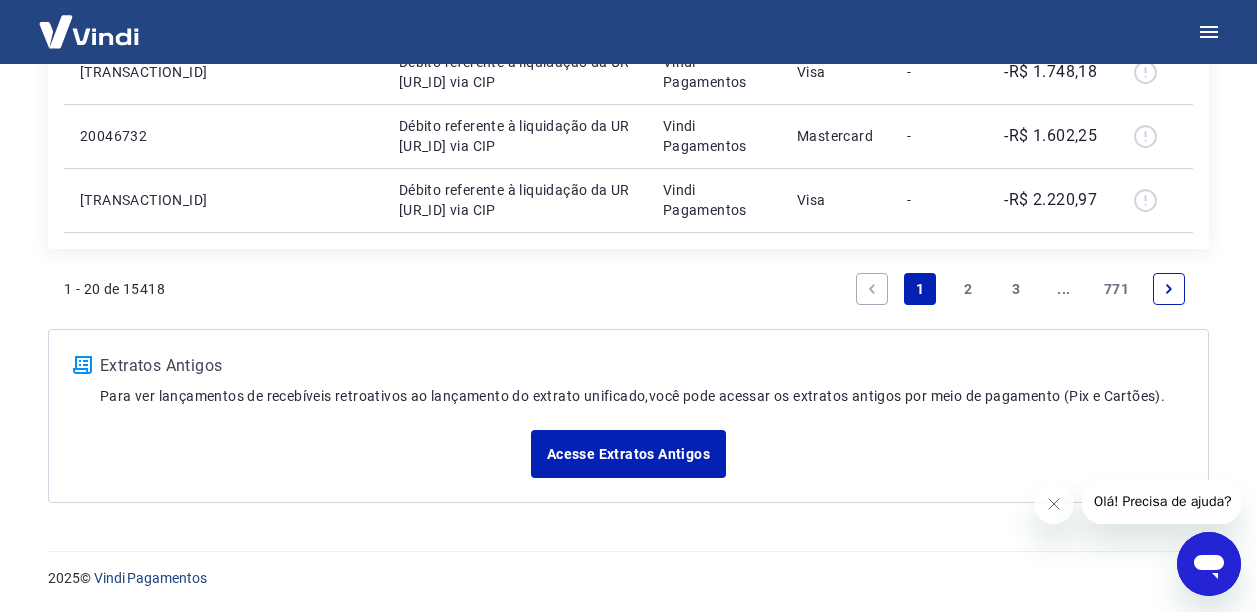scroll, scrollTop: 1522, scrollLeft: 0, axis: vertical 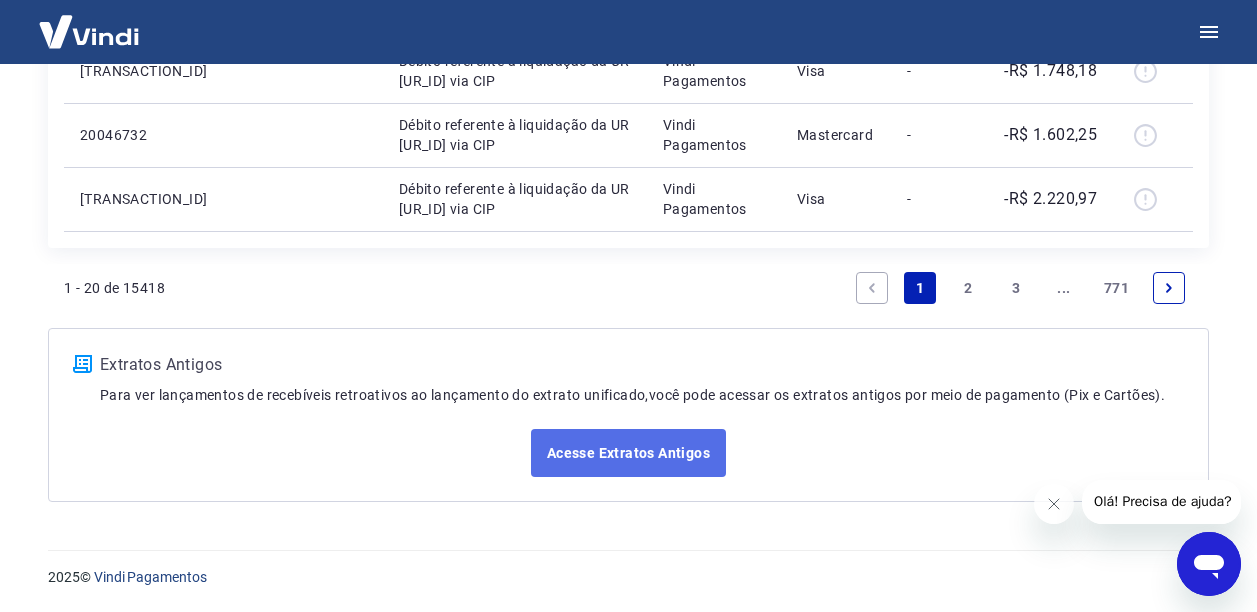 click on "Acesse Extratos Antigos" at bounding box center [628, 453] 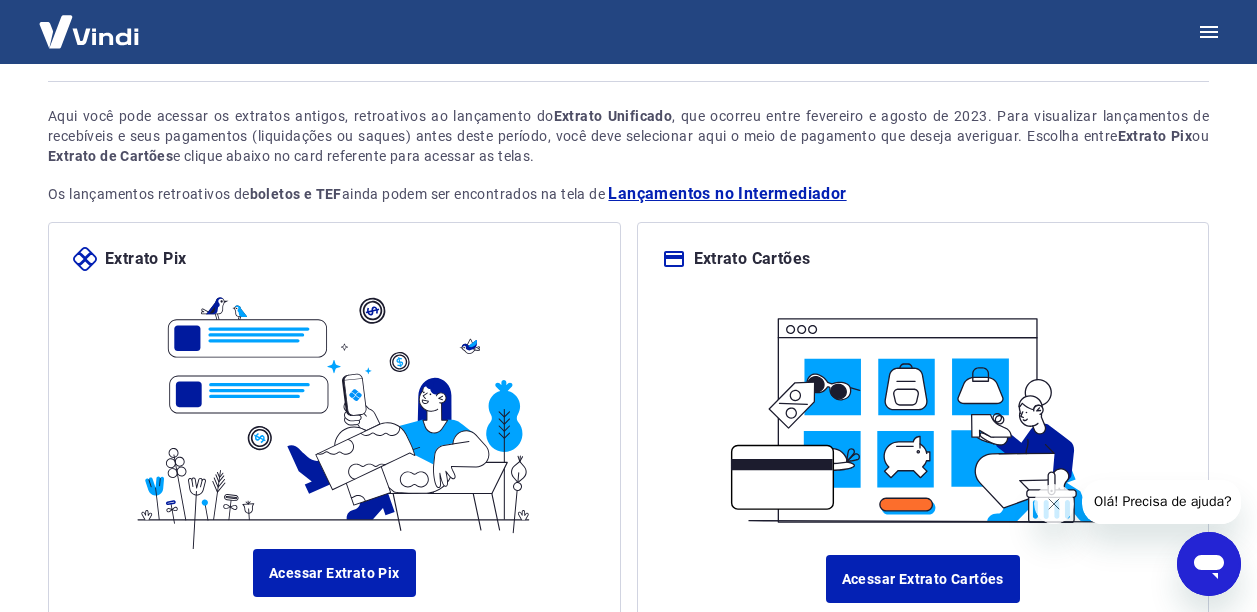 scroll, scrollTop: 0, scrollLeft: 0, axis: both 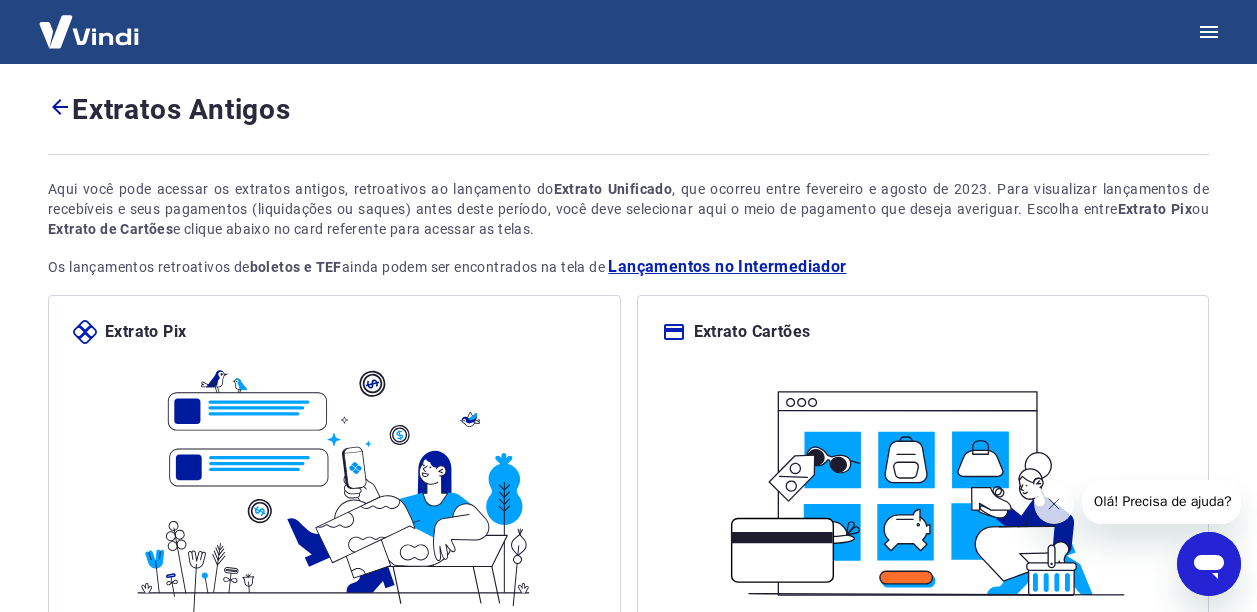 click 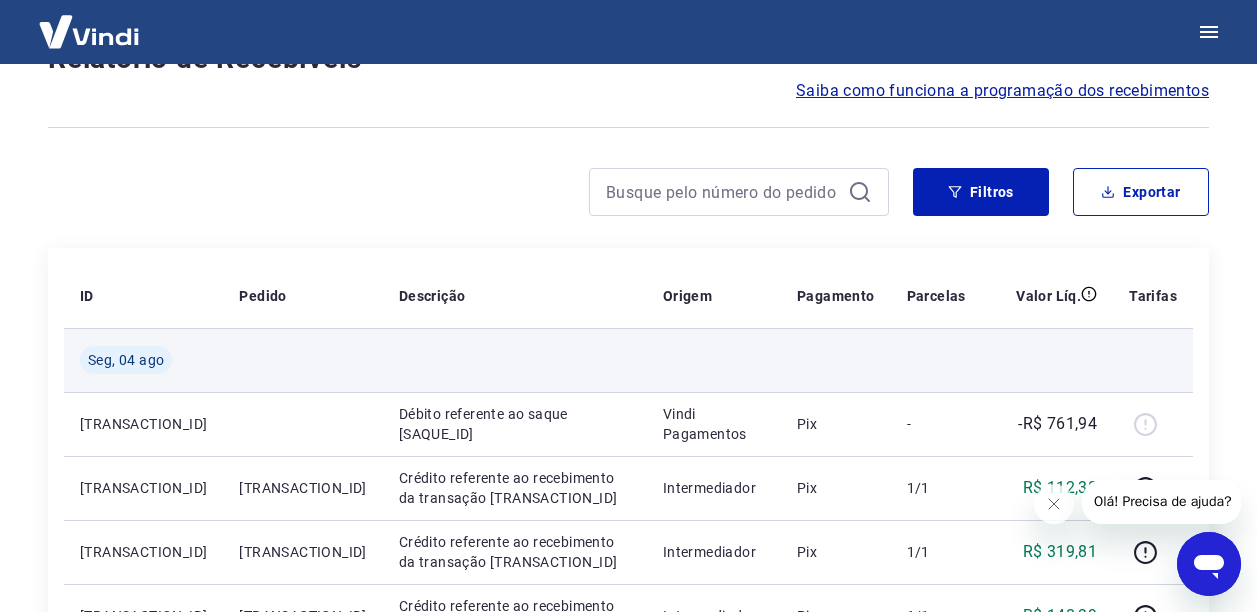 scroll, scrollTop: 225, scrollLeft: 0, axis: vertical 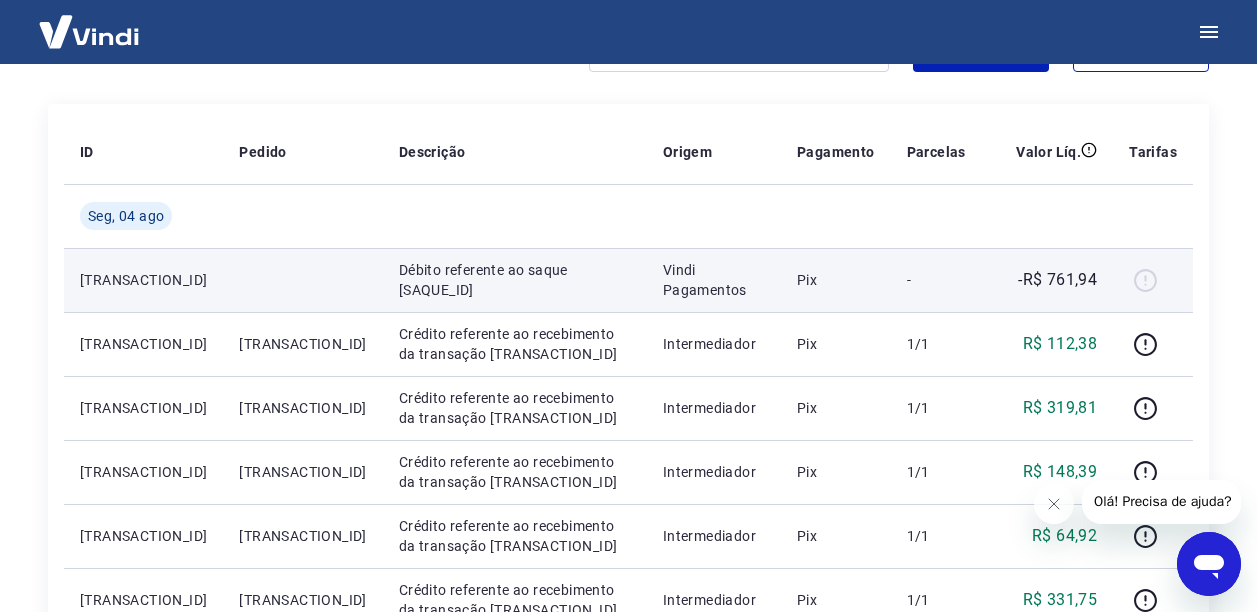 click at bounding box center [1153, 280] 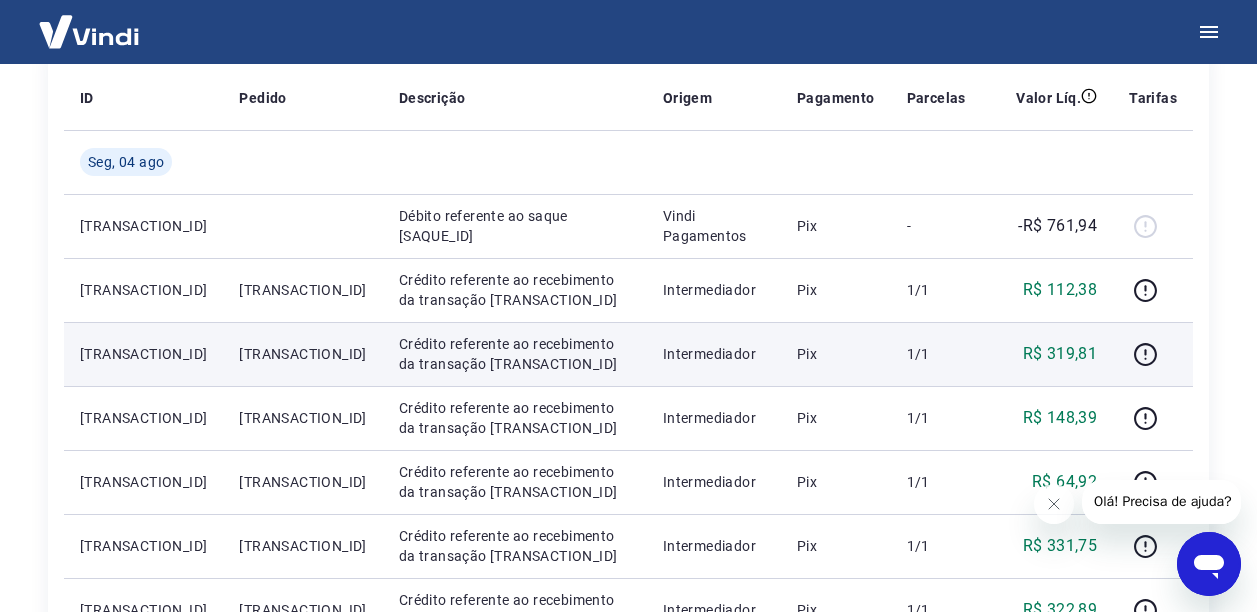 scroll, scrollTop: 325, scrollLeft: 0, axis: vertical 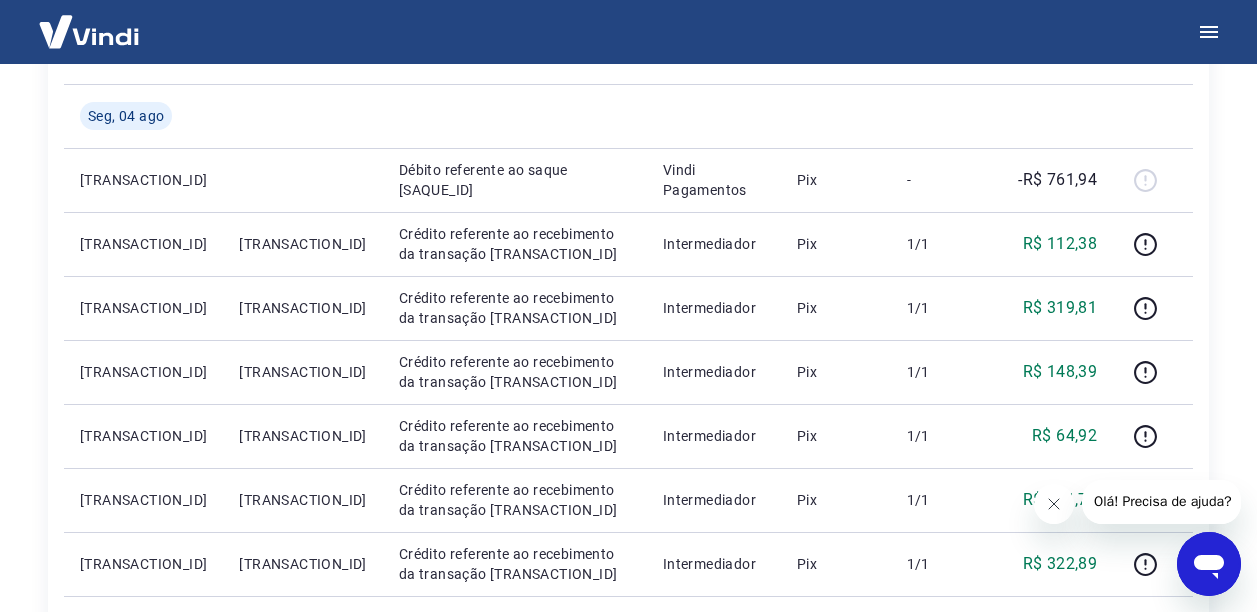 click at bounding box center [1053, 504] 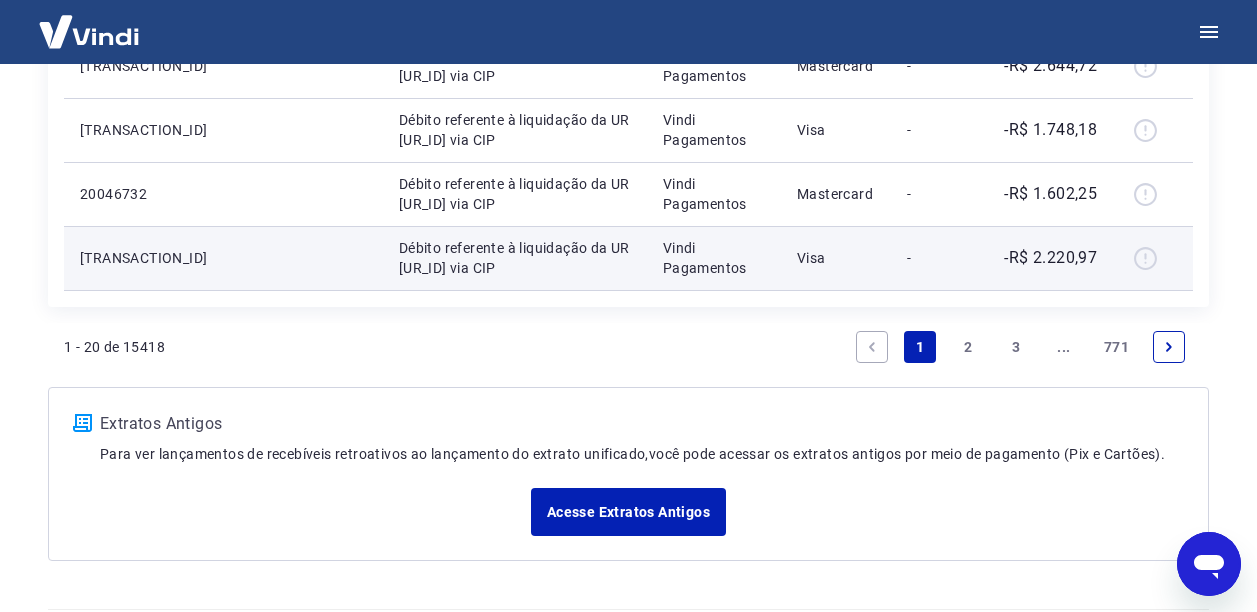 scroll, scrollTop: 1522, scrollLeft: 0, axis: vertical 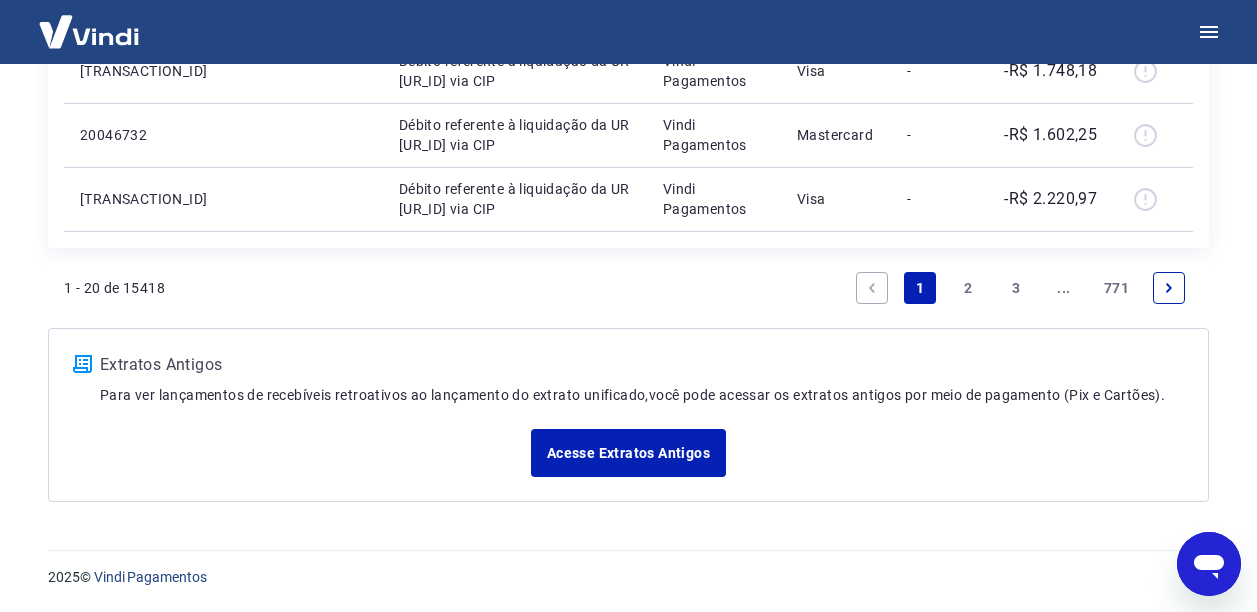 click on "2" at bounding box center [968, 288] 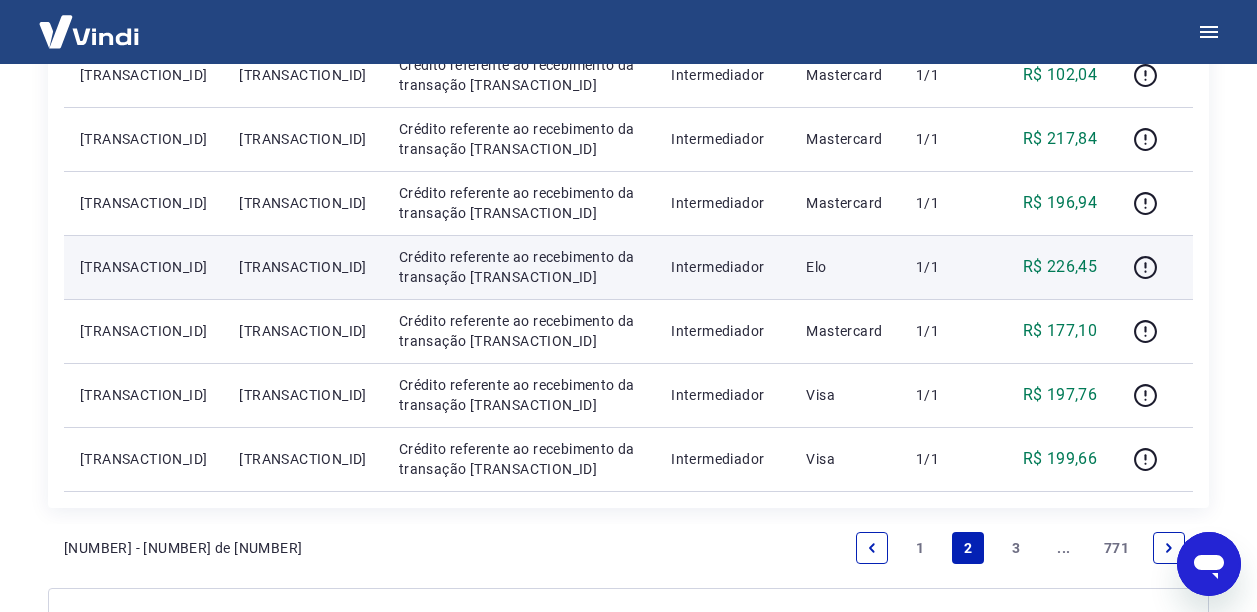scroll, scrollTop: 1522, scrollLeft: 0, axis: vertical 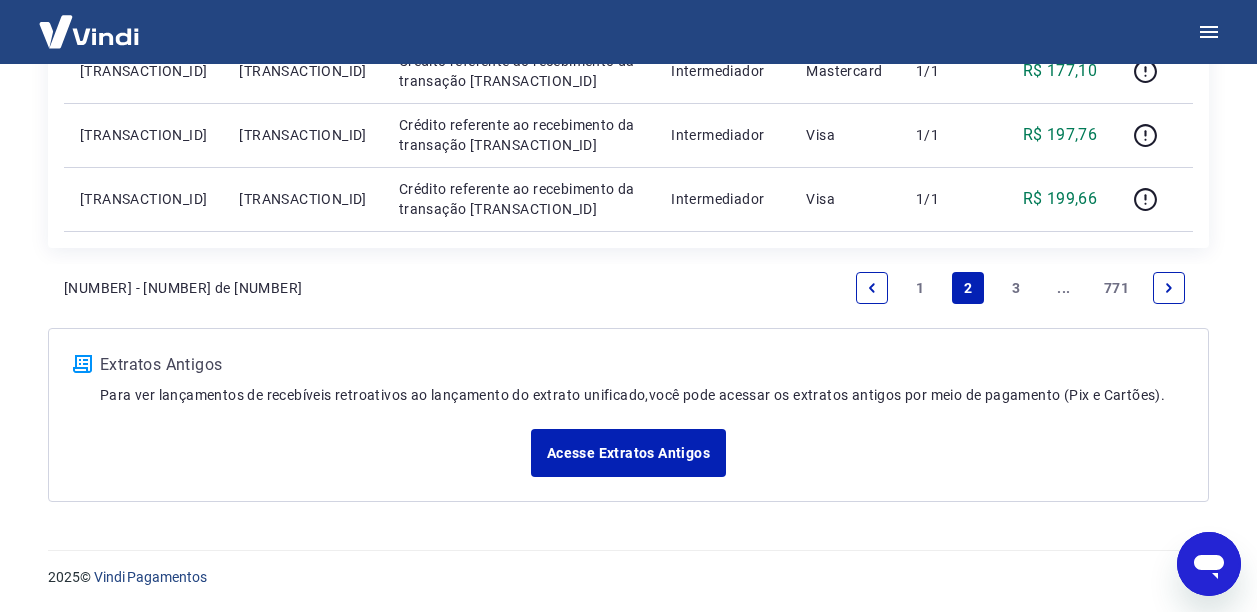 click on "1" at bounding box center (920, 288) 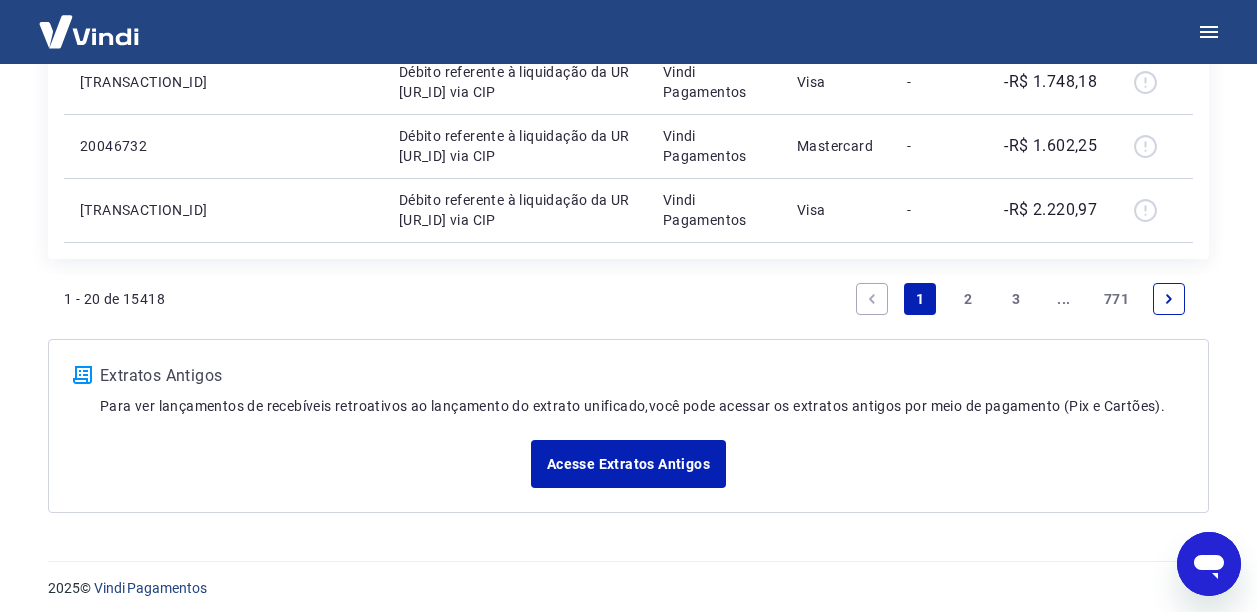 scroll, scrollTop: 1522, scrollLeft: 0, axis: vertical 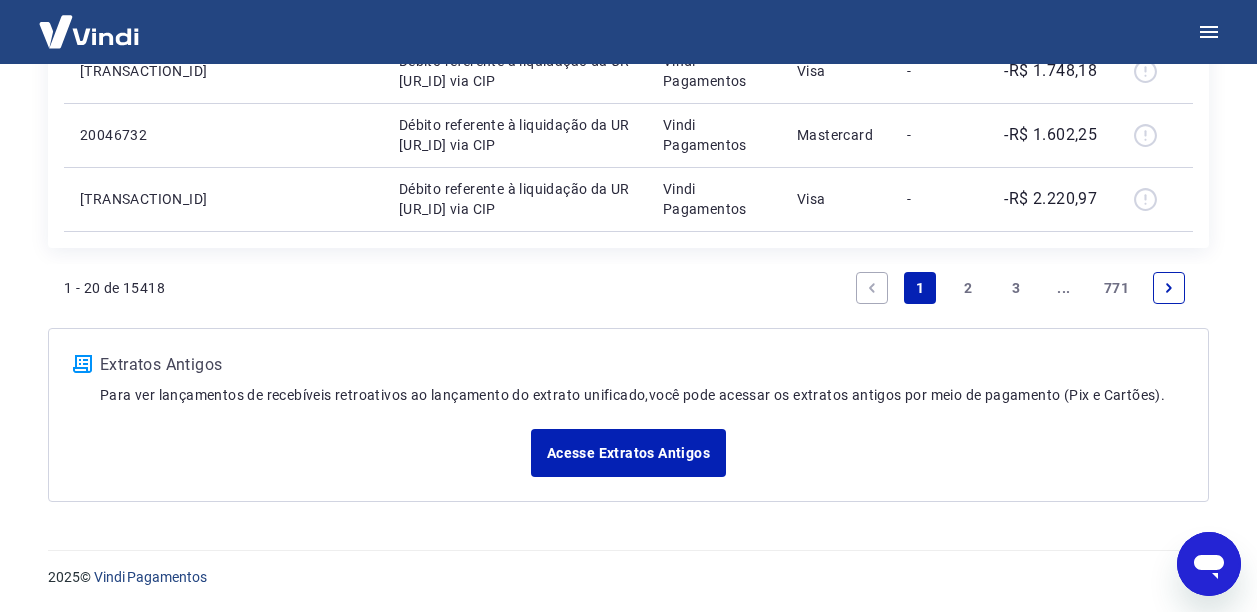 click on "2" at bounding box center (968, 288) 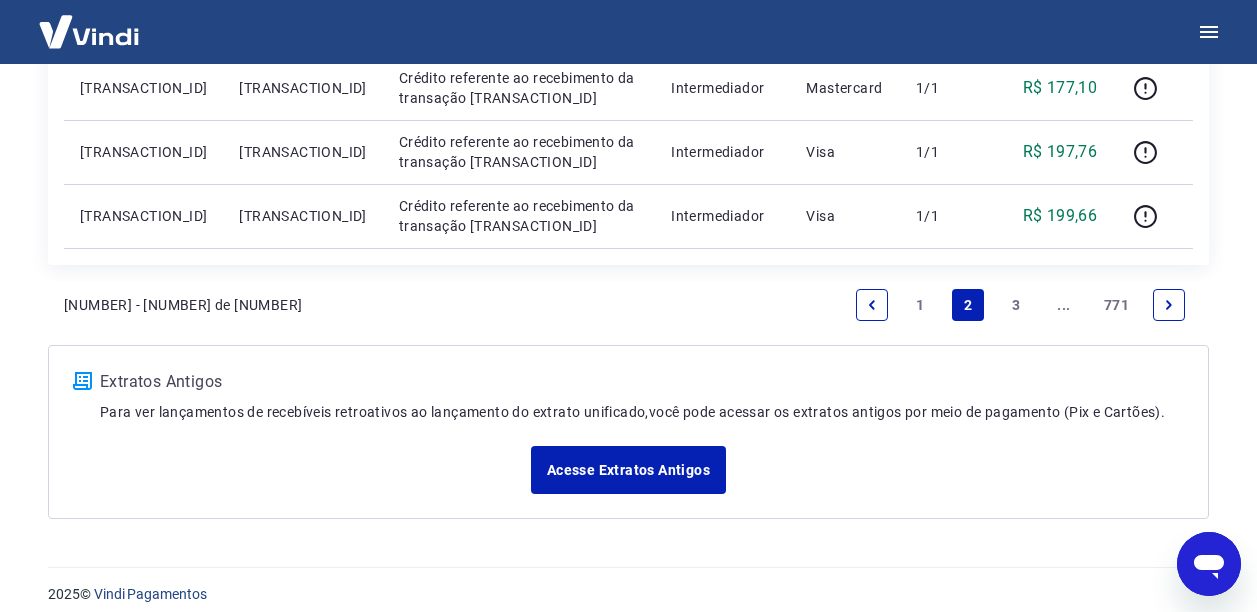 scroll, scrollTop: 1522, scrollLeft: 0, axis: vertical 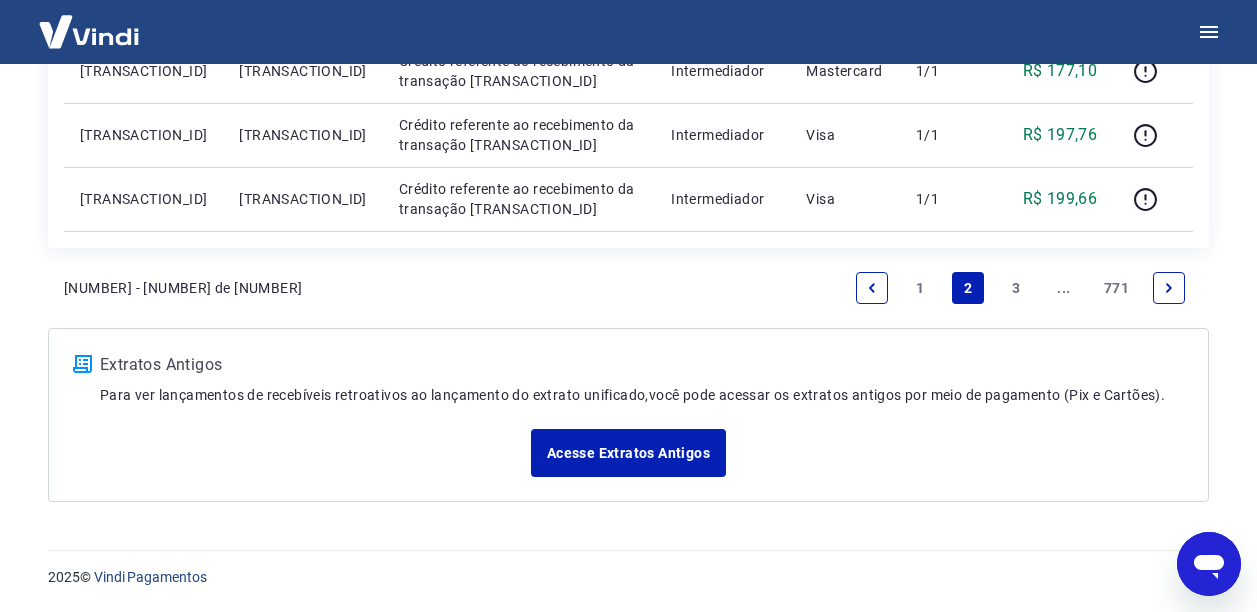 click on "3" at bounding box center [1016, 288] 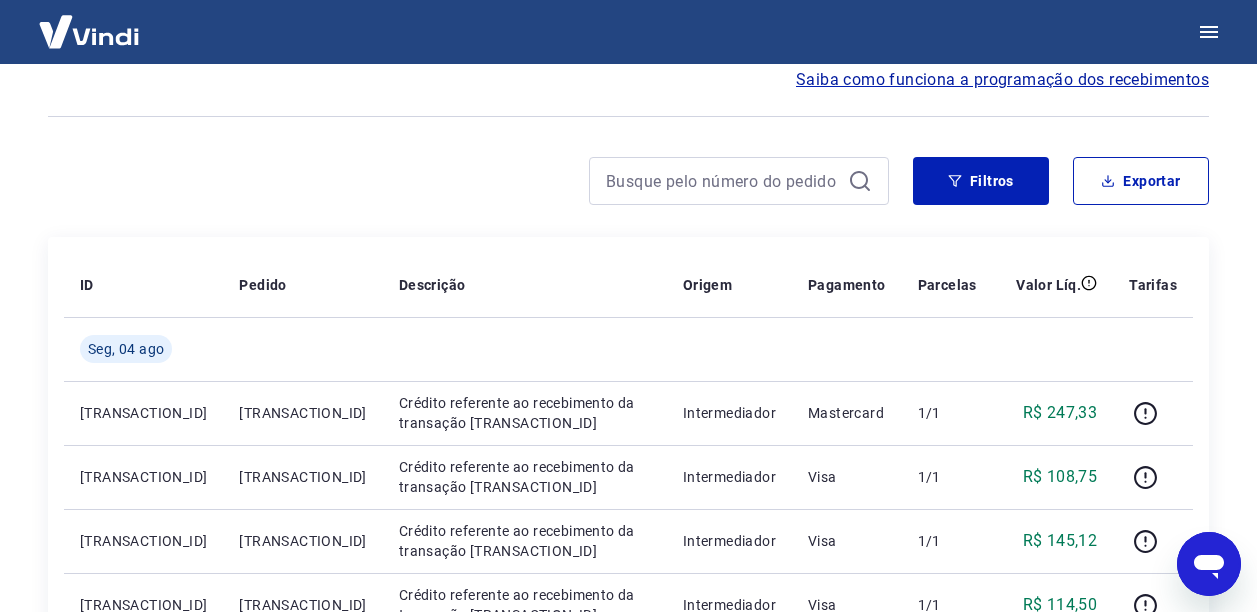 scroll, scrollTop: 0, scrollLeft: 0, axis: both 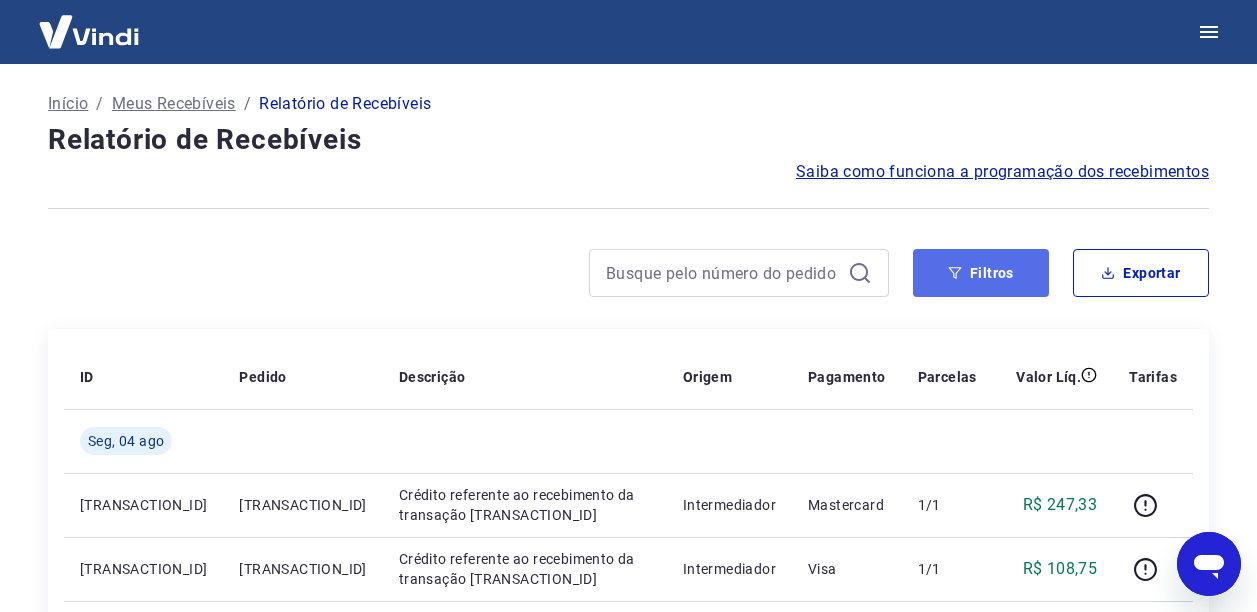 click on "Filtros" at bounding box center (981, 273) 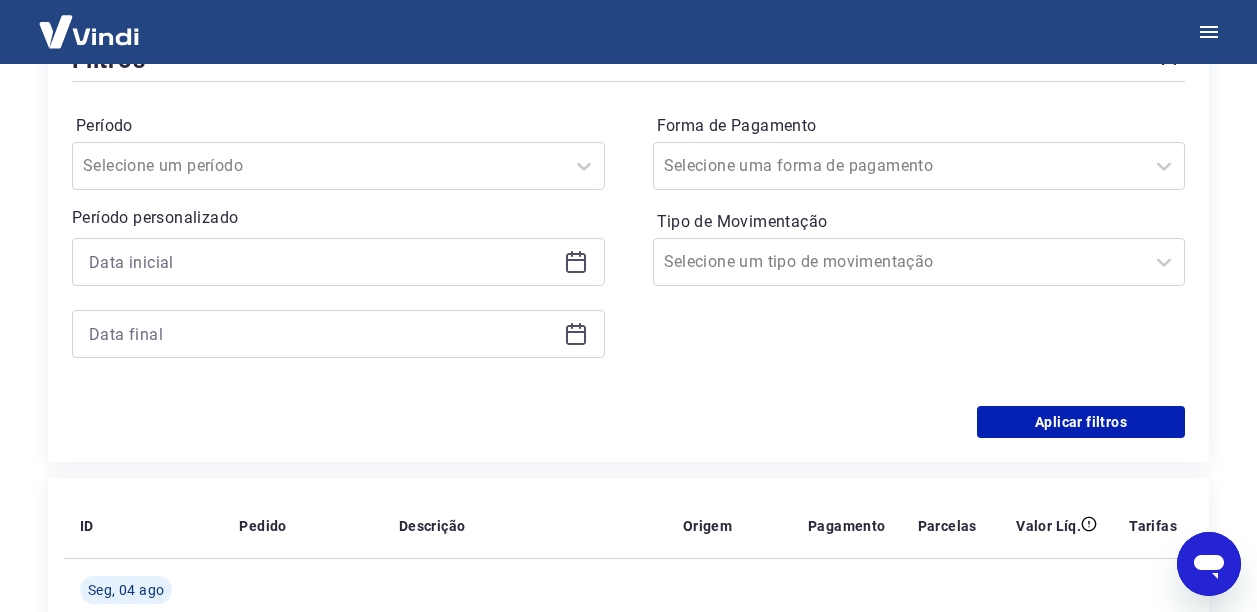 scroll, scrollTop: 300, scrollLeft: 0, axis: vertical 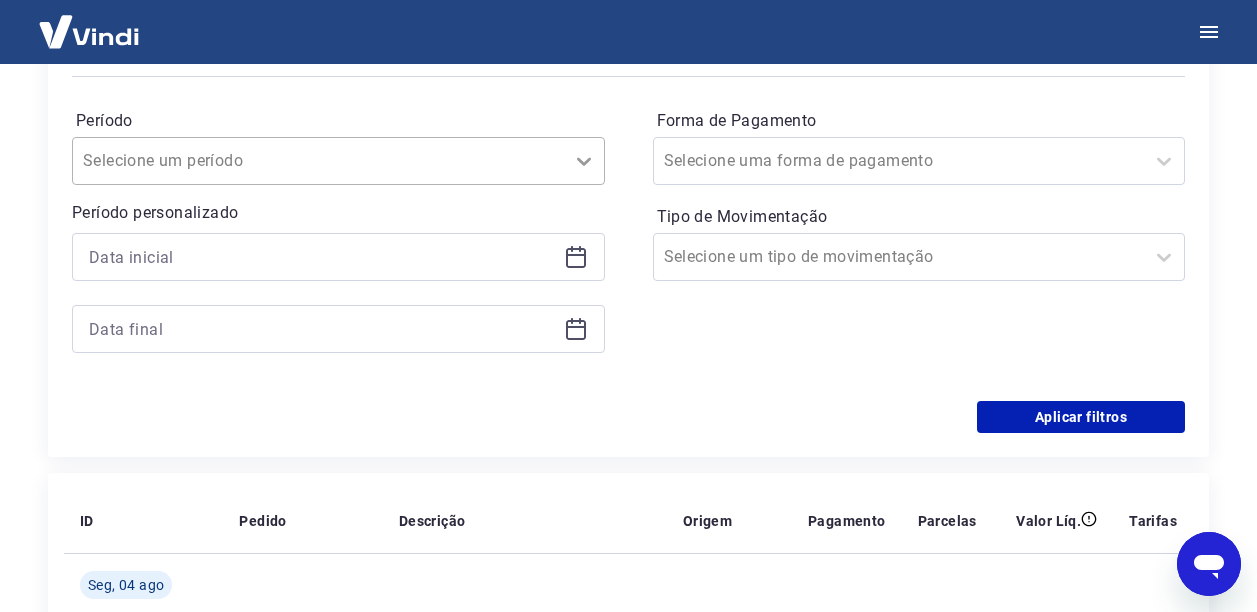 click 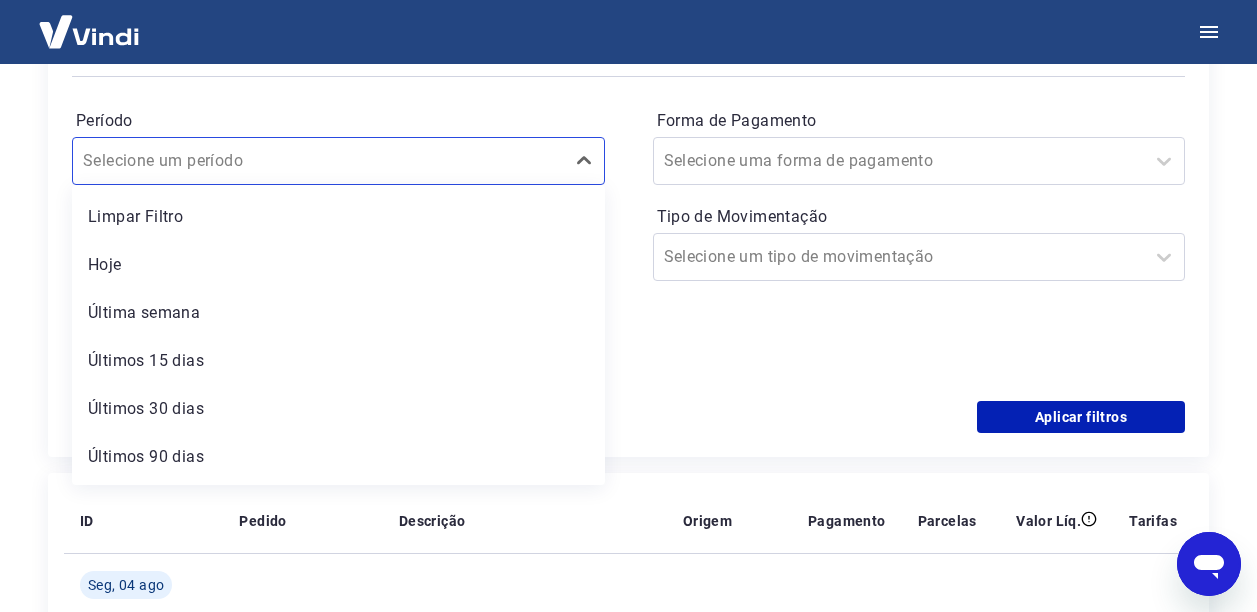 scroll, scrollTop: 44, scrollLeft: 0, axis: vertical 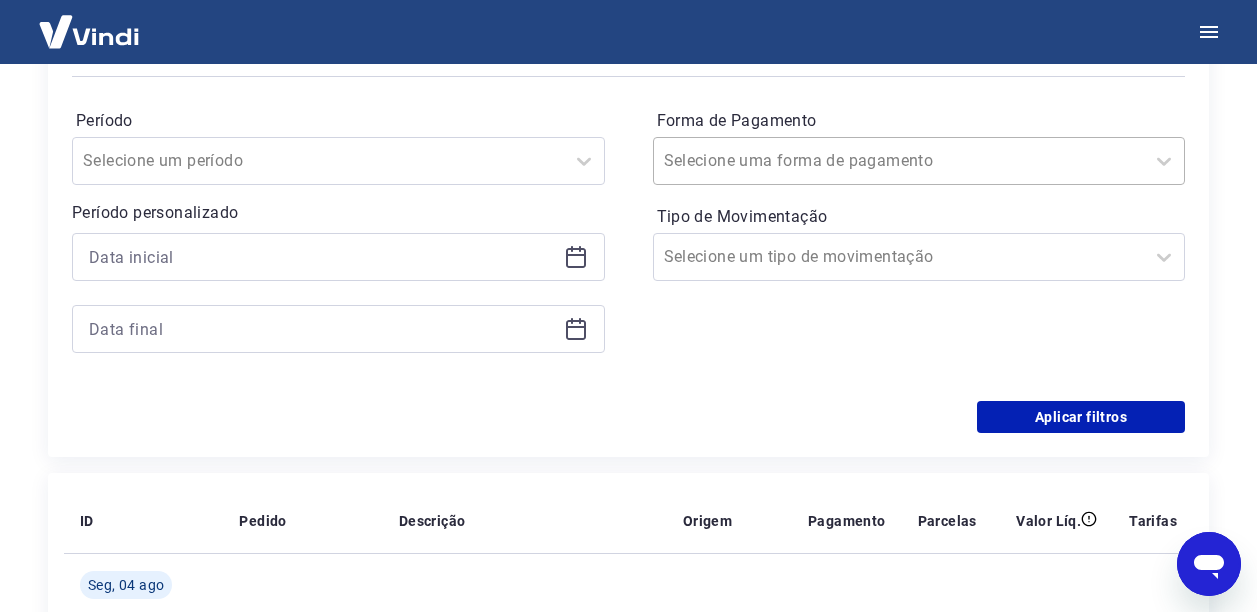 click at bounding box center (899, 161) 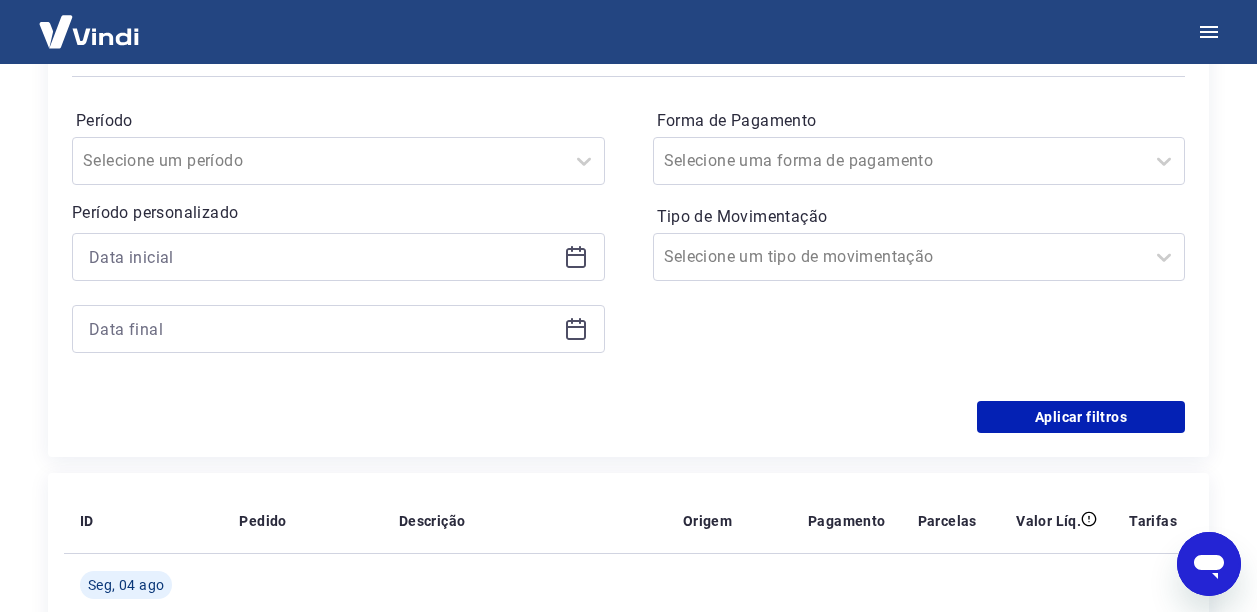 click on "Período Selecione um período Período personalizado Forma de Pagamento Selecione uma forma de pagamento Tipo de Movimentação Selecione um tipo de movimentação" at bounding box center [628, 241] 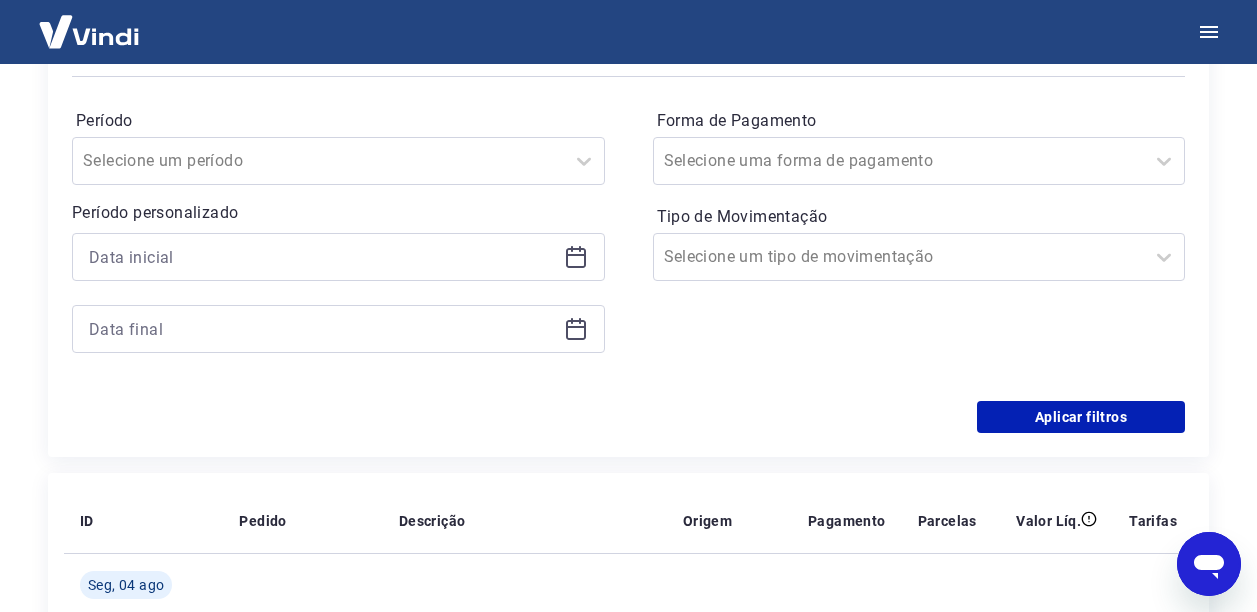 click 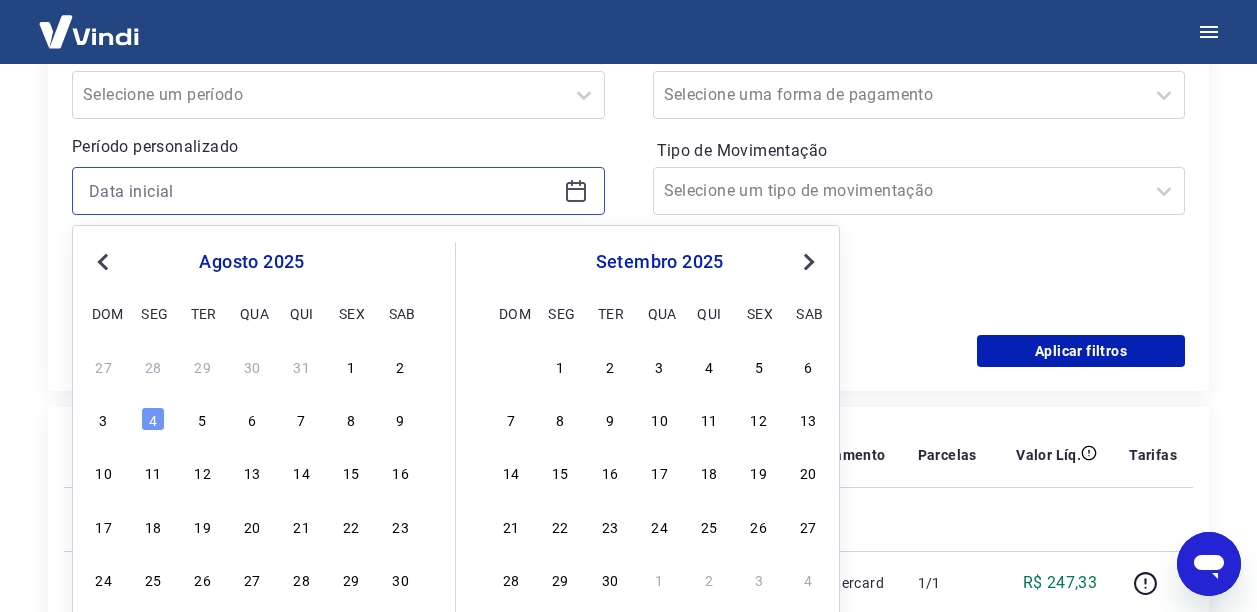 scroll, scrollTop: 400, scrollLeft: 0, axis: vertical 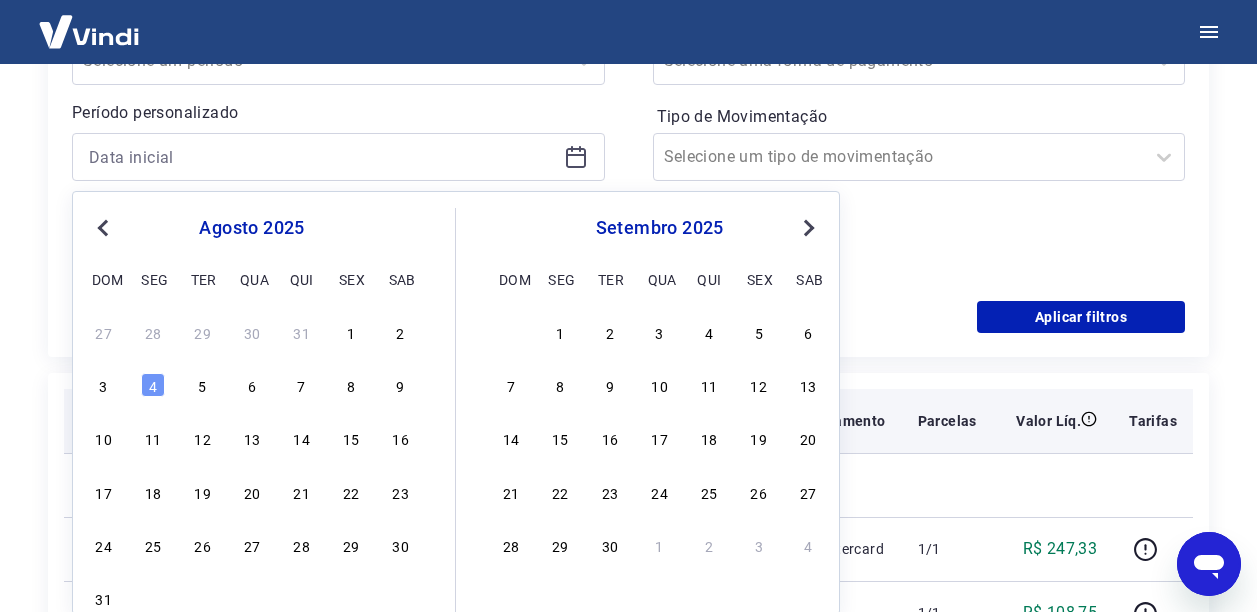 drag, startPoint x: 353, startPoint y: 325, endPoint x: 111, endPoint y: 392, distance: 251.10356 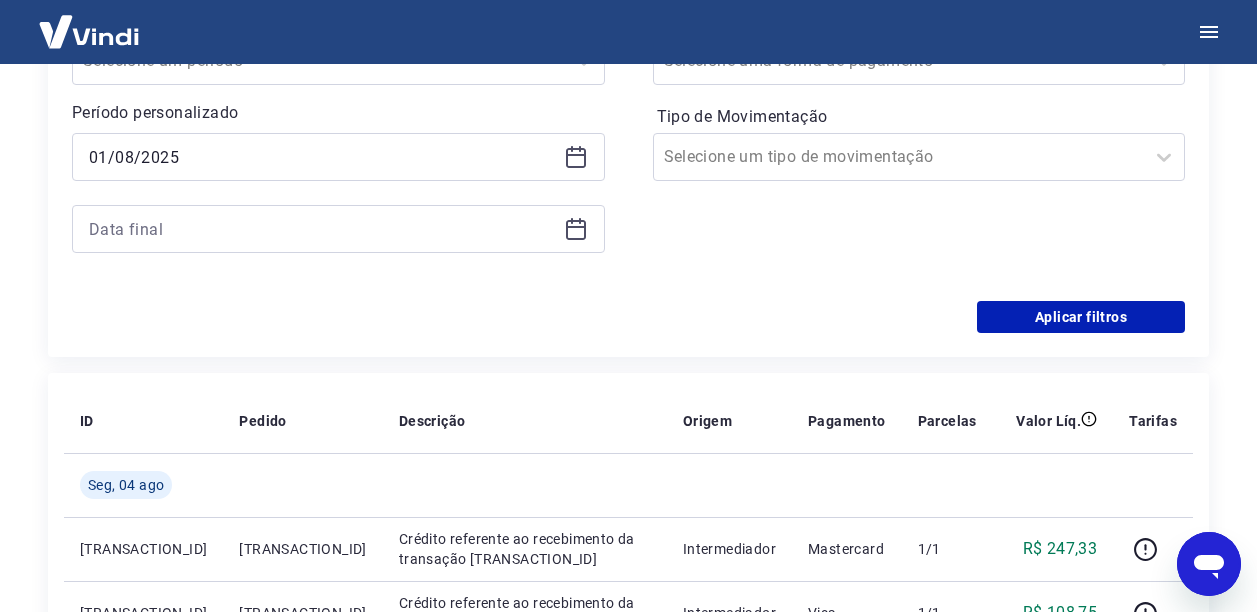 click on "ID Pedido Descrição Origem Pagamento Parcelas Valor Líq. Tarifas Seg, 04 ago [TRANSACTION_ID] [TRANSACTION_ID] Crédito referente ao recebimento da transação [TRANSACTION_ID] Intermediador Mastercard 1/1 R$ [AMOUNT] [TRANSACTION_ID] [TRANSACTION_ID] Crédito referente ao recebimento da transação [TRANSACTION_ID] Intermediador Visa 1/1 R$ [AMOUNT] [TRANSACTION_ID] [TRANSACTION_ID] Crédito referente ao recebimento da transação [TRANSACTION_ID] Intermediador Visa 1/1 R$ [AMOUNT] [TRANSACTION_ID] [TRANSACTION_ID] Crédito referente ao recebimento da transação [TRANSACTION_ID] Intermediador Visa 1/1 R$ [AMOUNT] [TRANSACTION_ID] [TRANSACTION_ID] Crédito referente ao recebimento da transação [TRANSACTION_ID] Intermediador Mastercard 1/1 R$ [AMOUNT] [TRANSACTION_ID] [TRANSACTION_ID] Crédito referente ao recebimento da transação [TRANSACTION_ID] Intermediador Visa 1/1 R$ [AMOUNT] [TRANSACTION_ID] [TRANSACTION_ID] Crédito referente ao recebimento da transação [TRANSACTION_ID] Intermediador Visa 1/1 R$ [AMOUNT] Dom, 03 ago [TRANSACTION_ID] [TRANSACTION_ID] Crédito referente ao recebimento da transação [TRANSACTION_ID] Pix 1/1" at bounding box center (628, 1125) 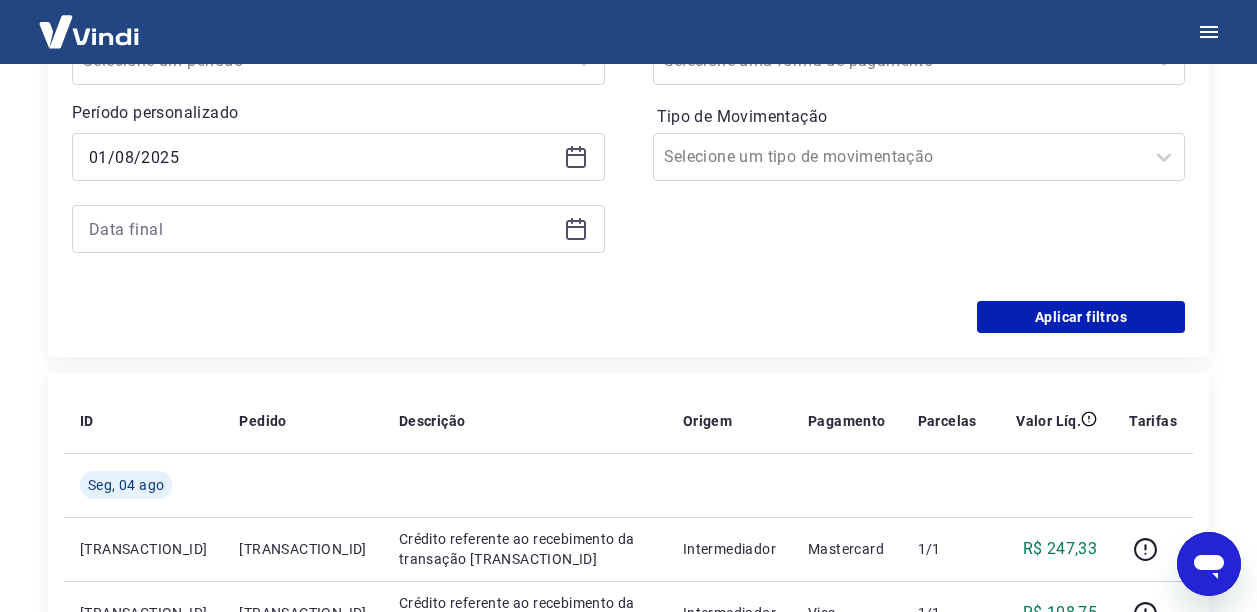 click 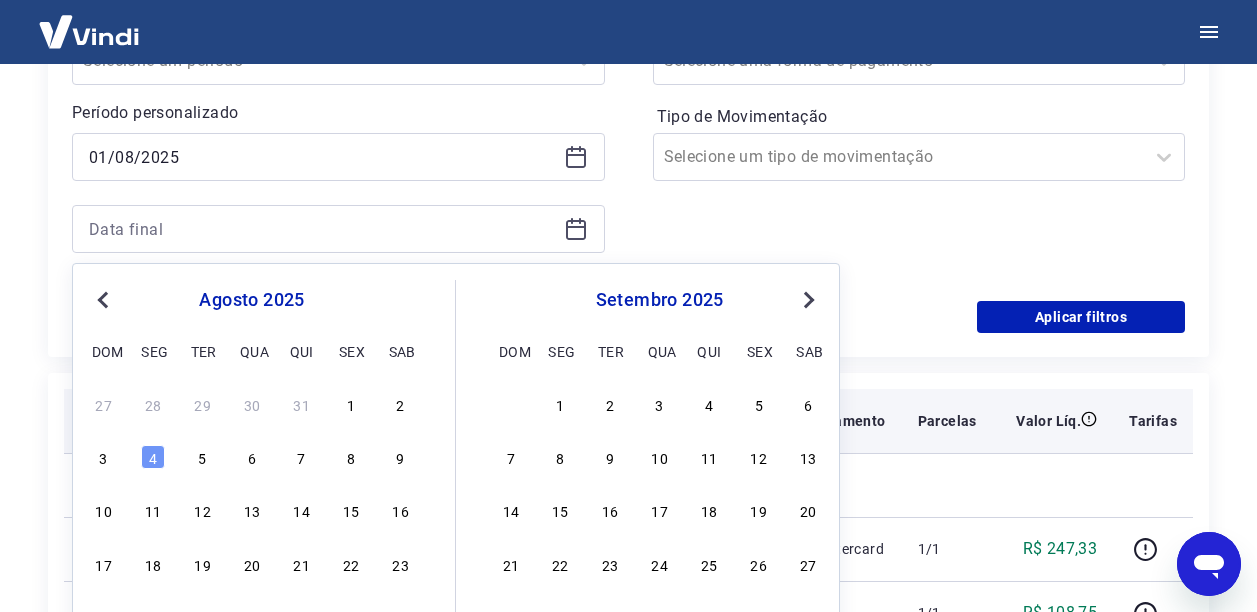 click on "3" at bounding box center [104, 457] 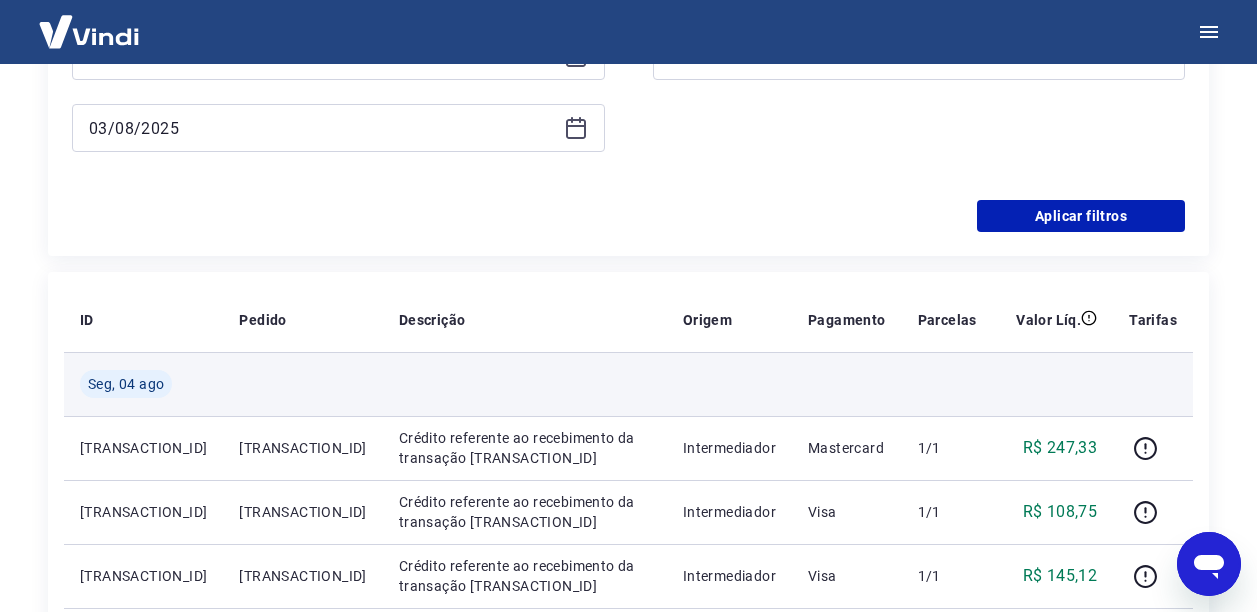 scroll, scrollTop: 500, scrollLeft: 0, axis: vertical 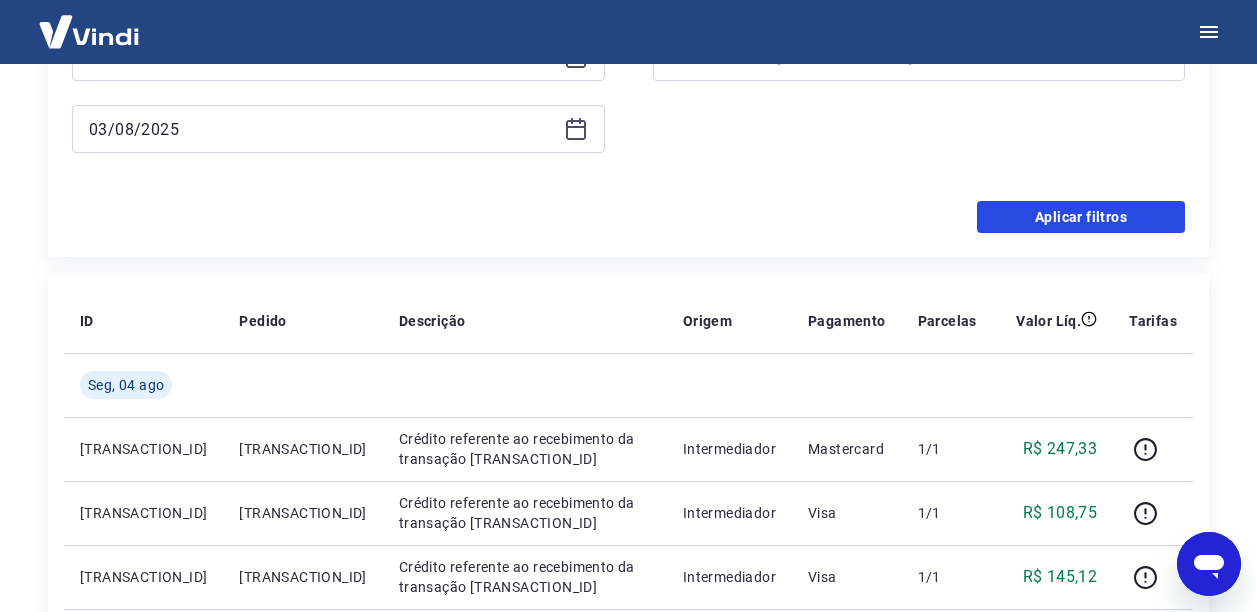 click on "Aplicar filtros" at bounding box center (1081, 217) 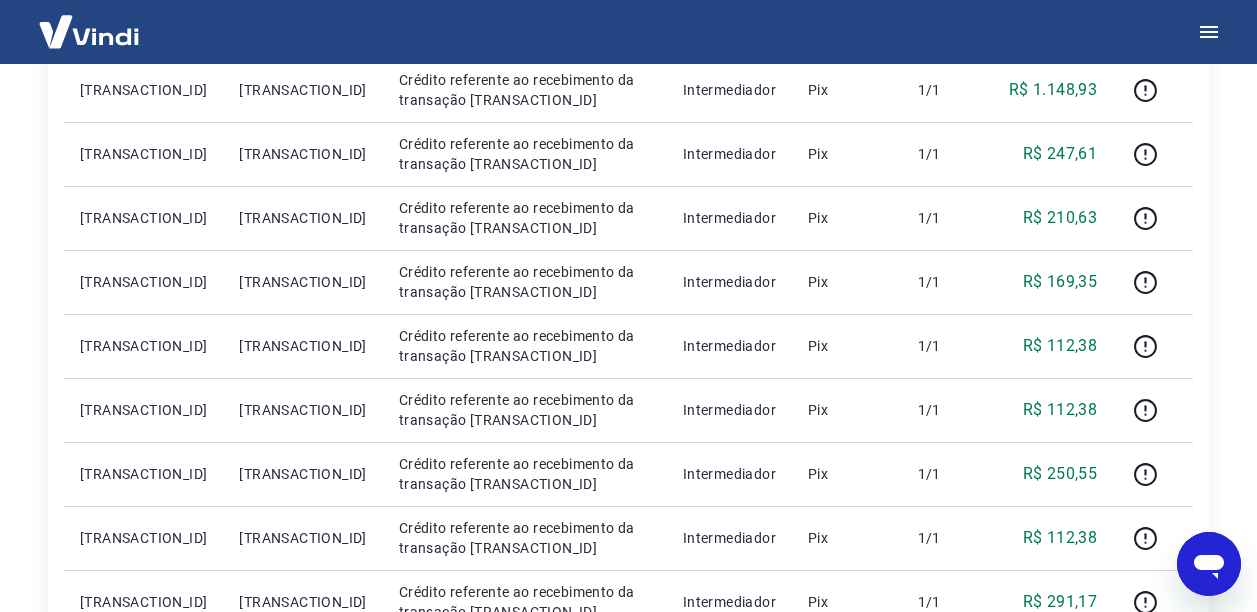 scroll, scrollTop: 1500, scrollLeft: 0, axis: vertical 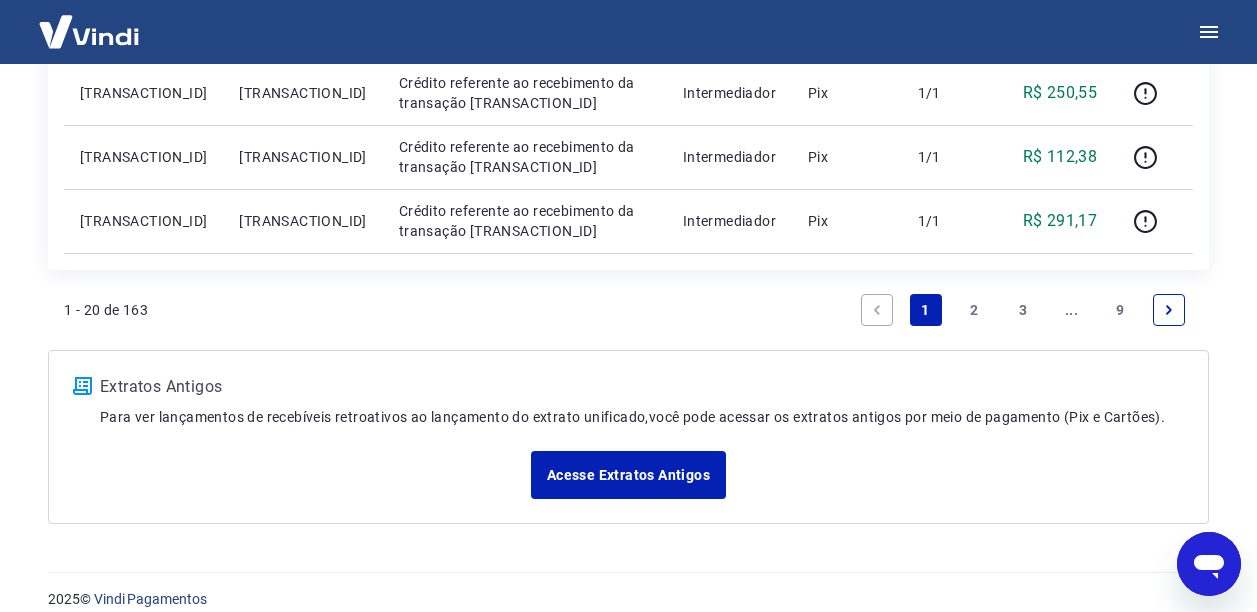 click on "9" at bounding box center (1120, 310) 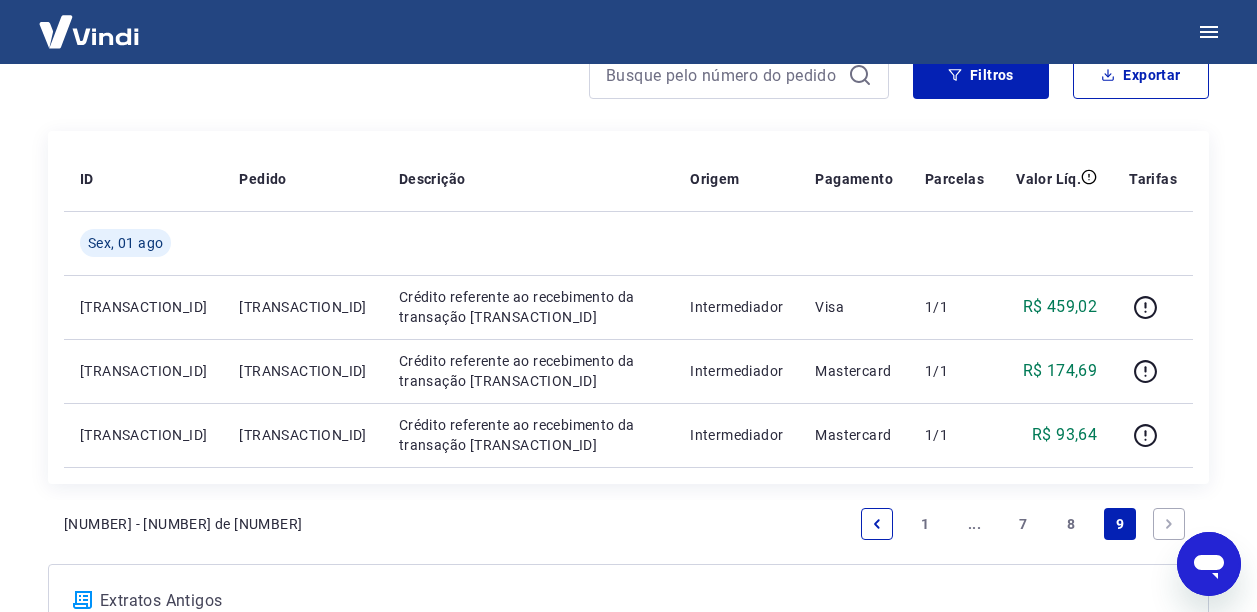 scroll, scrollTop: 200, scrollLeft: 0, axis: vertical 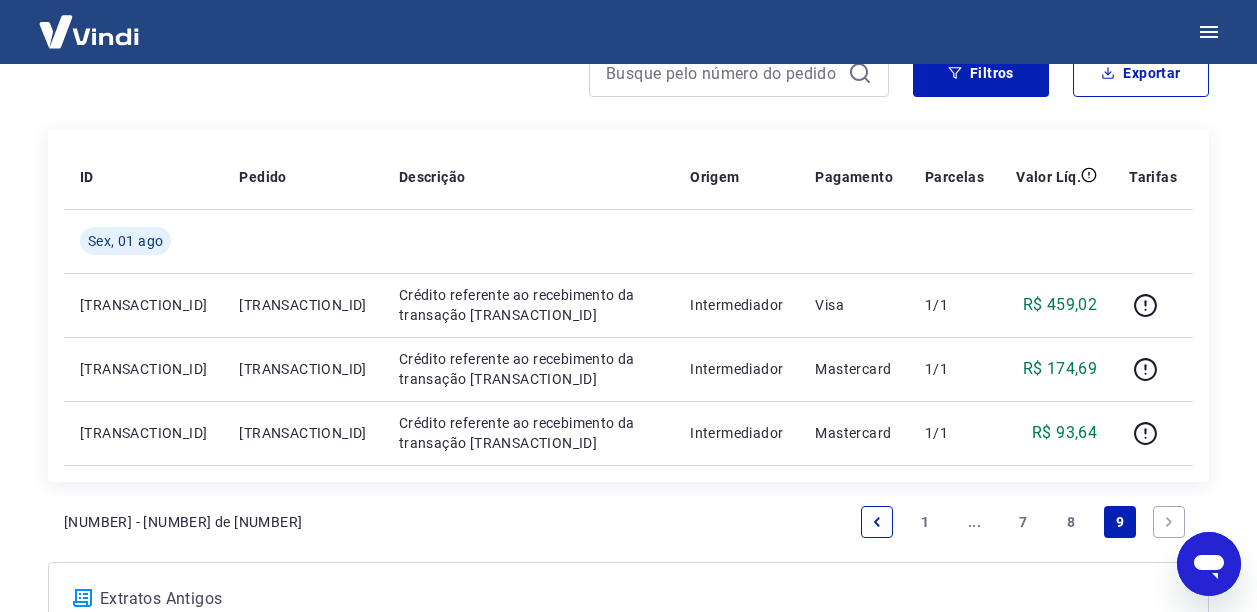 click on "8" at bounding box center (1072, 522) 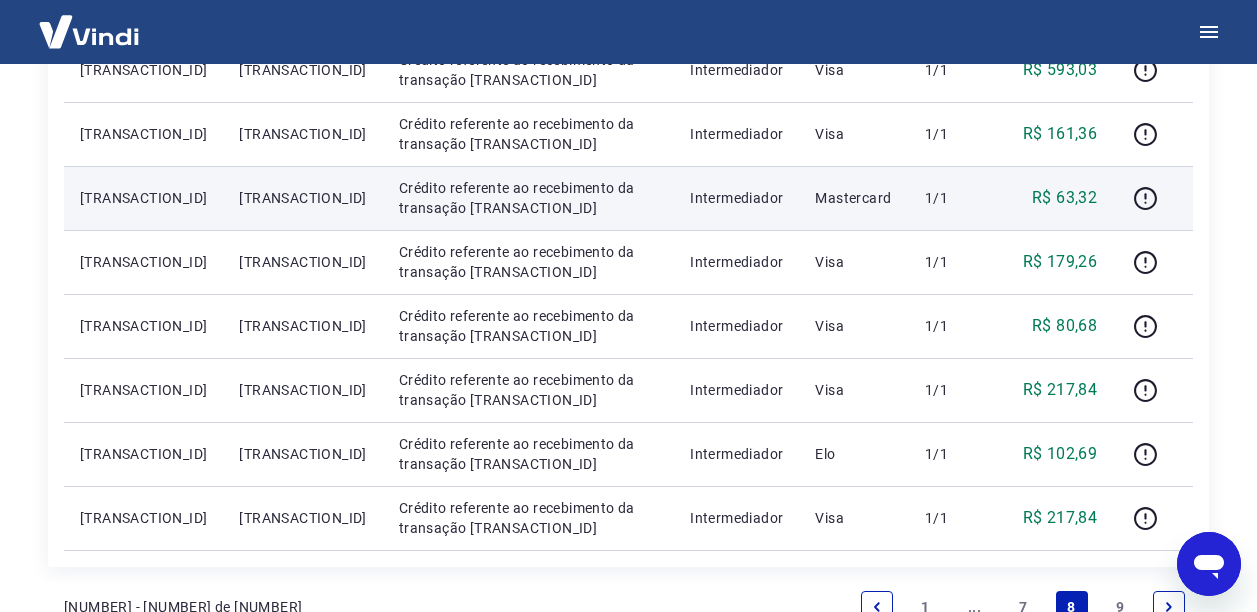 scroll, scrollTop: 1522, scrollLeft: 0, axis: vertical 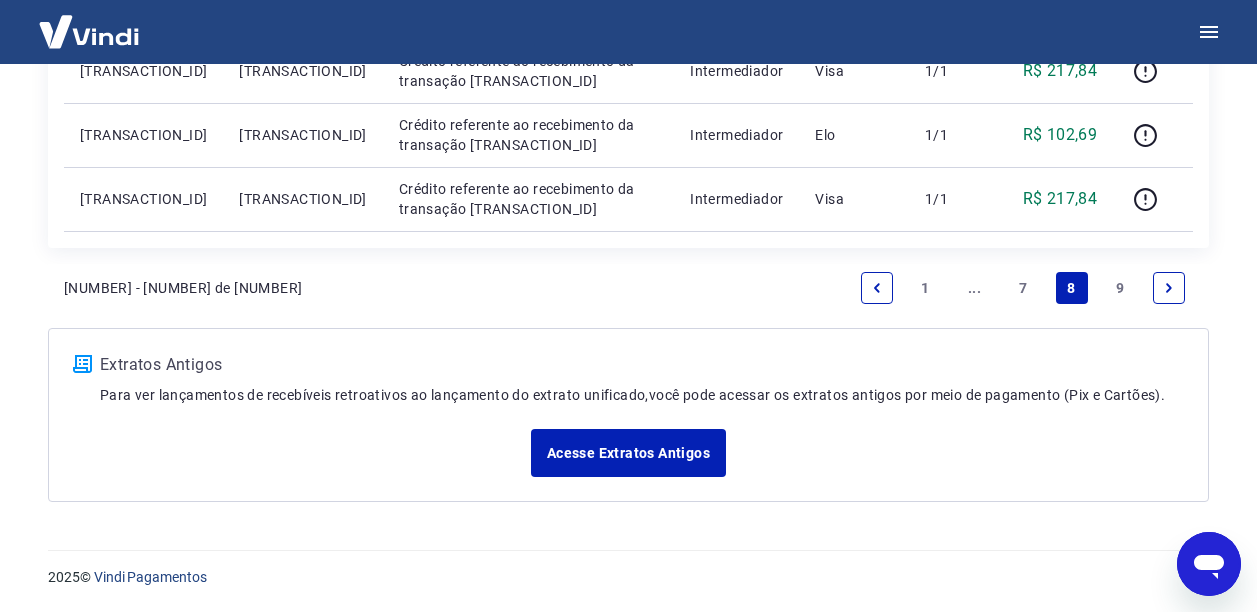 drag, startPoint x: 1022, startPoint y: 278, endPoint x: 801, endPoint y: 342, distance: 230.08041 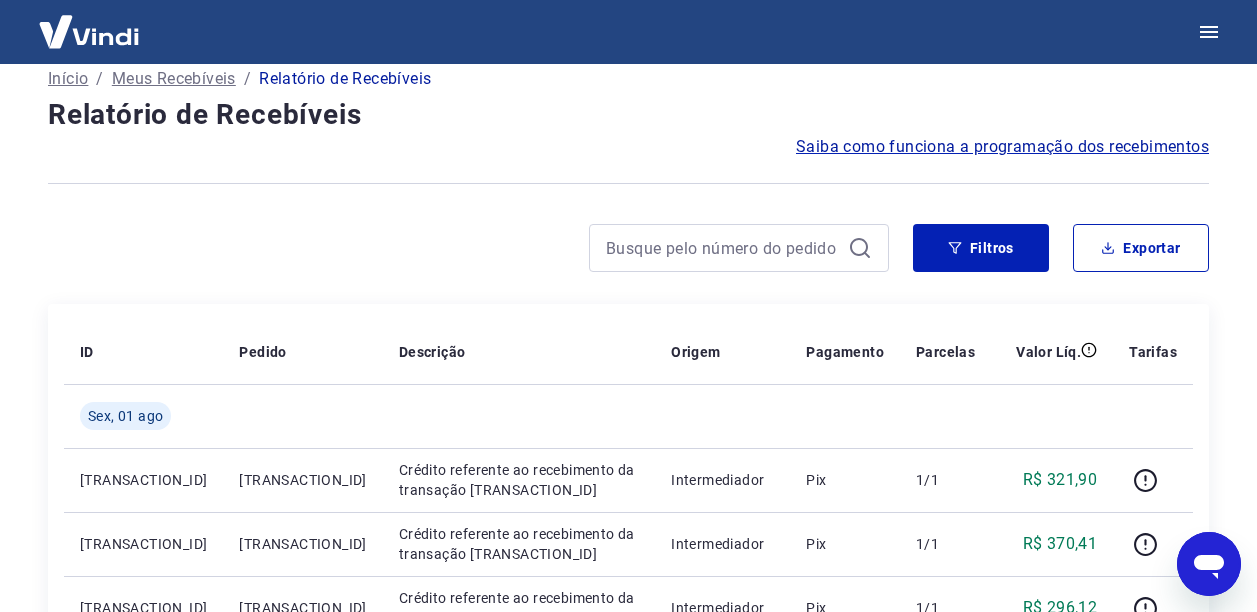 scroll, scrollTop: 1522, scrollLeft: 0, axis: vertical 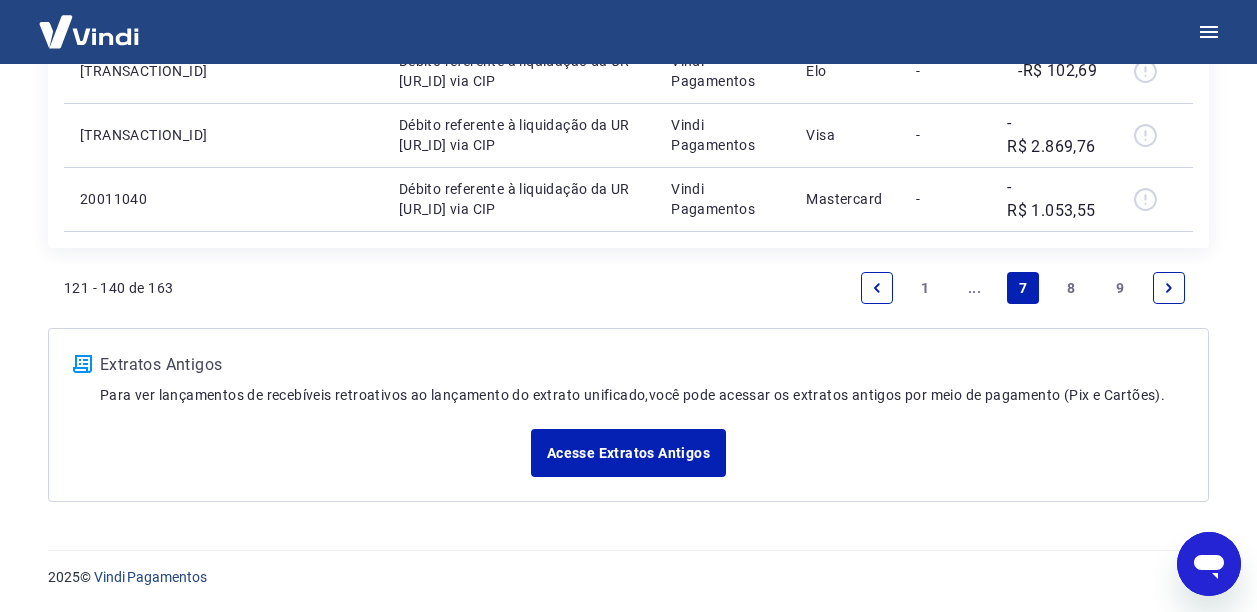 click on "1" at bounding box center [926, 288] 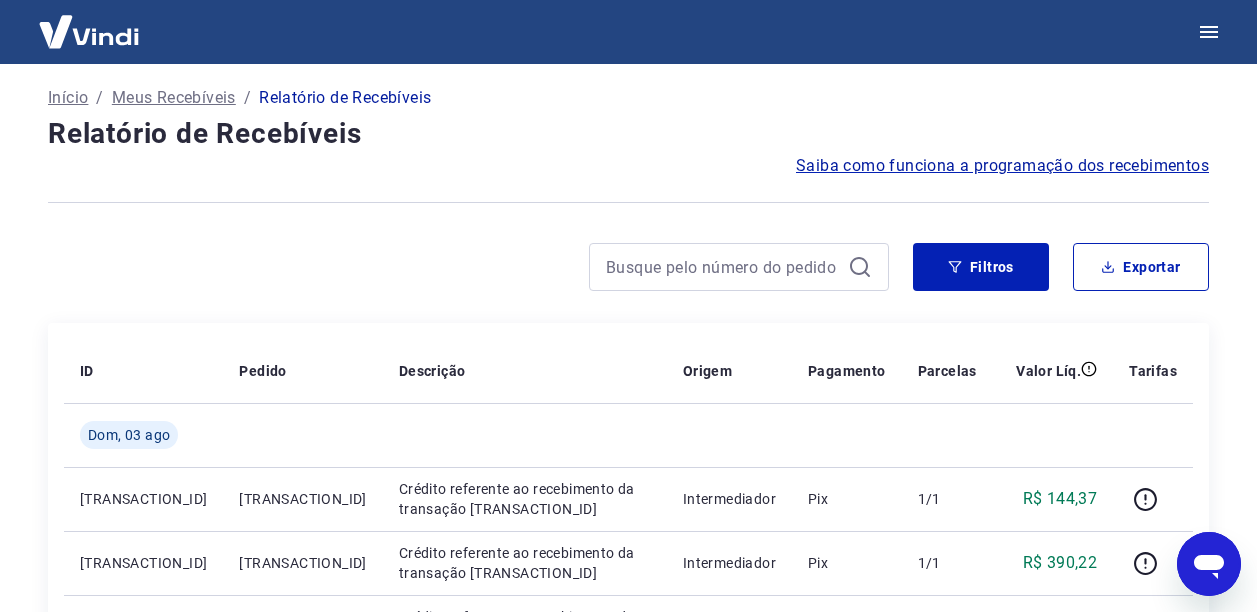 scroll, scrollTop: 0, scrollLeft: 0, axis: both 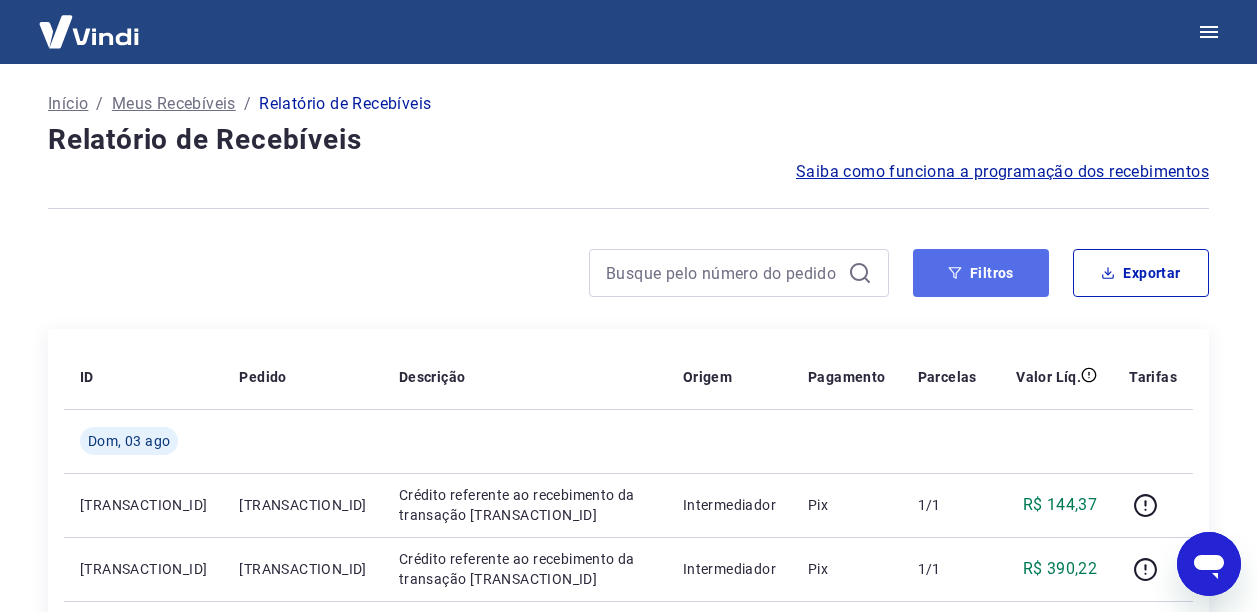 click on "Filtros" at bounding box center (981, 273) 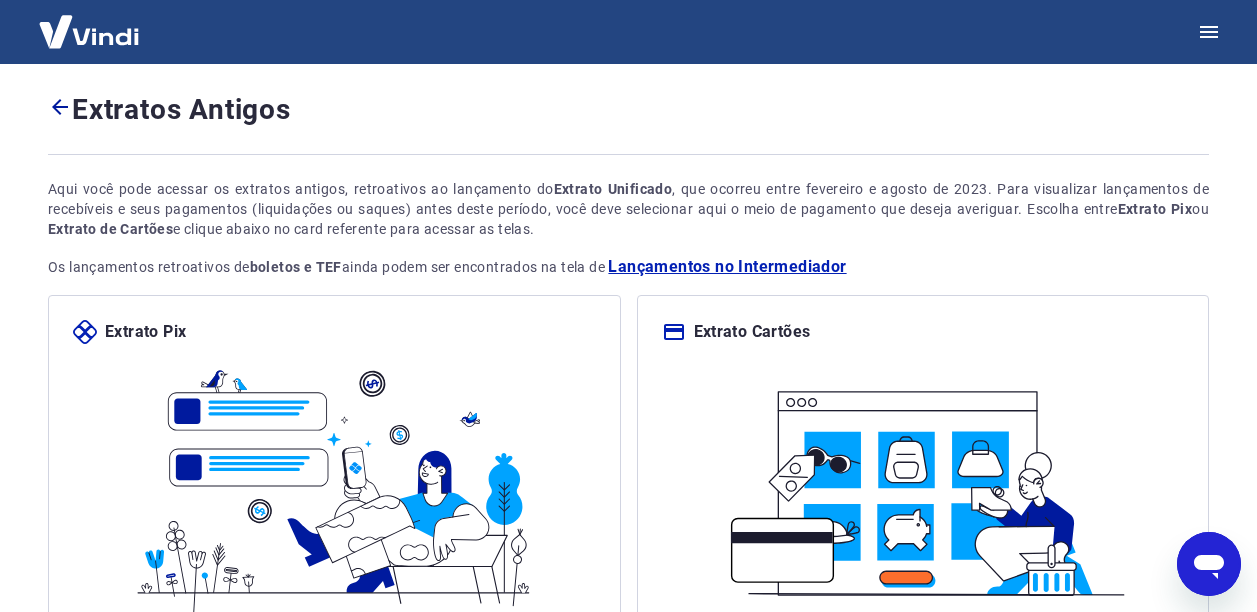 click 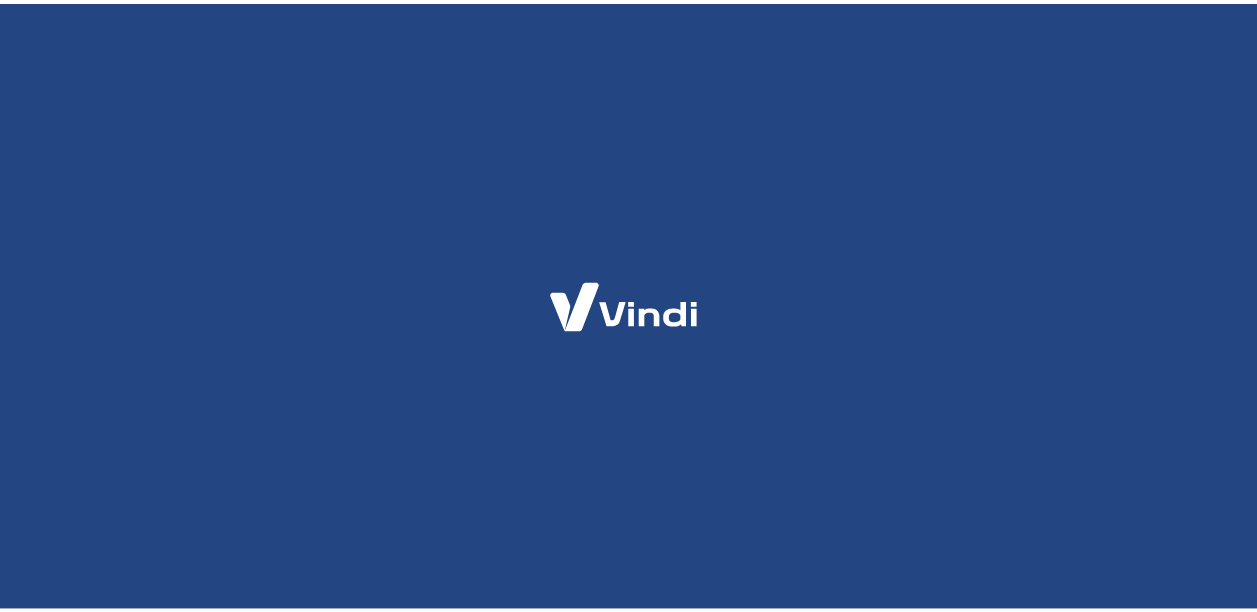 scroll, scrollTop: 0, scrollLeft: 0, axis: both 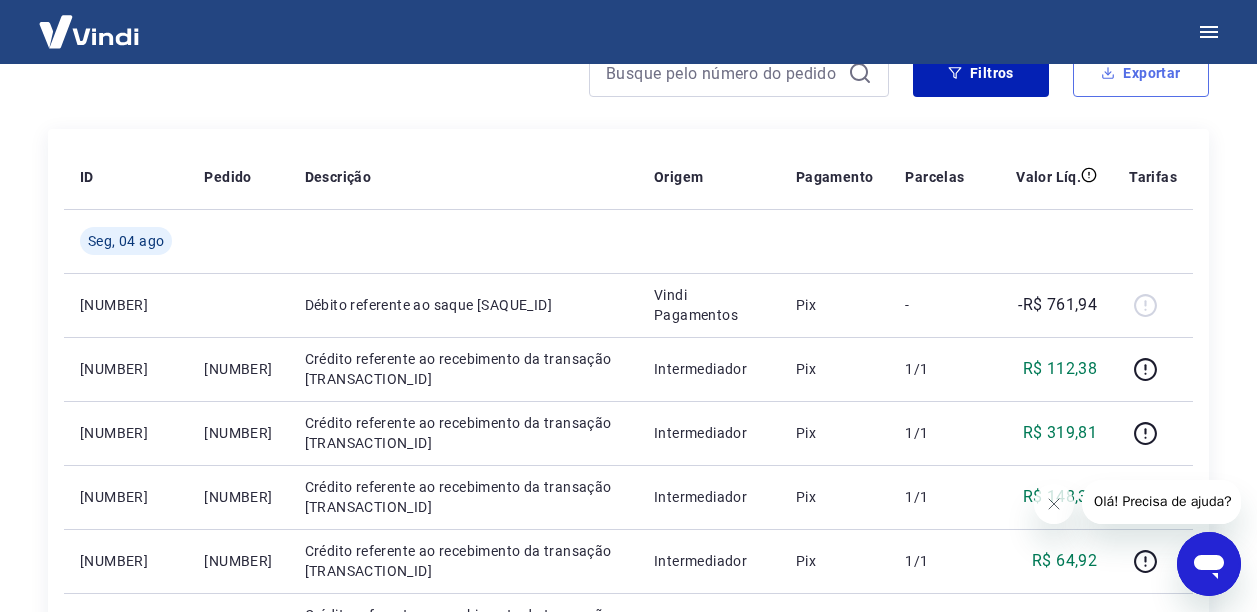 click on "Exportar" at bounding box center [1141, 73] 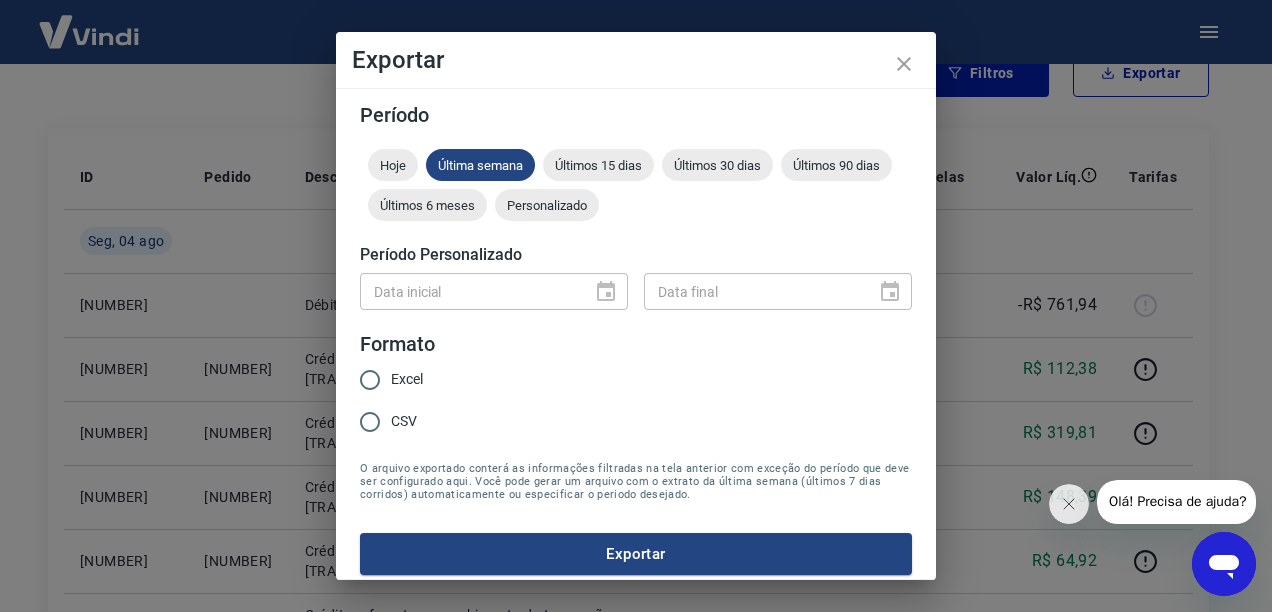 click on "Data inicial" at bounding box center (494, 291) 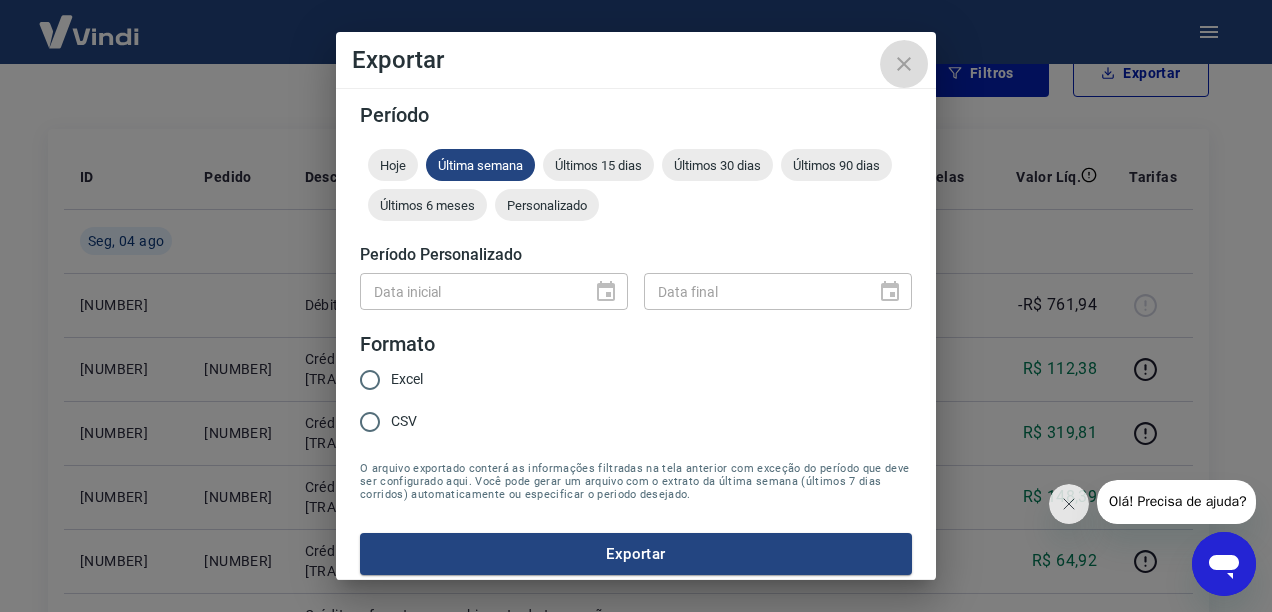 click 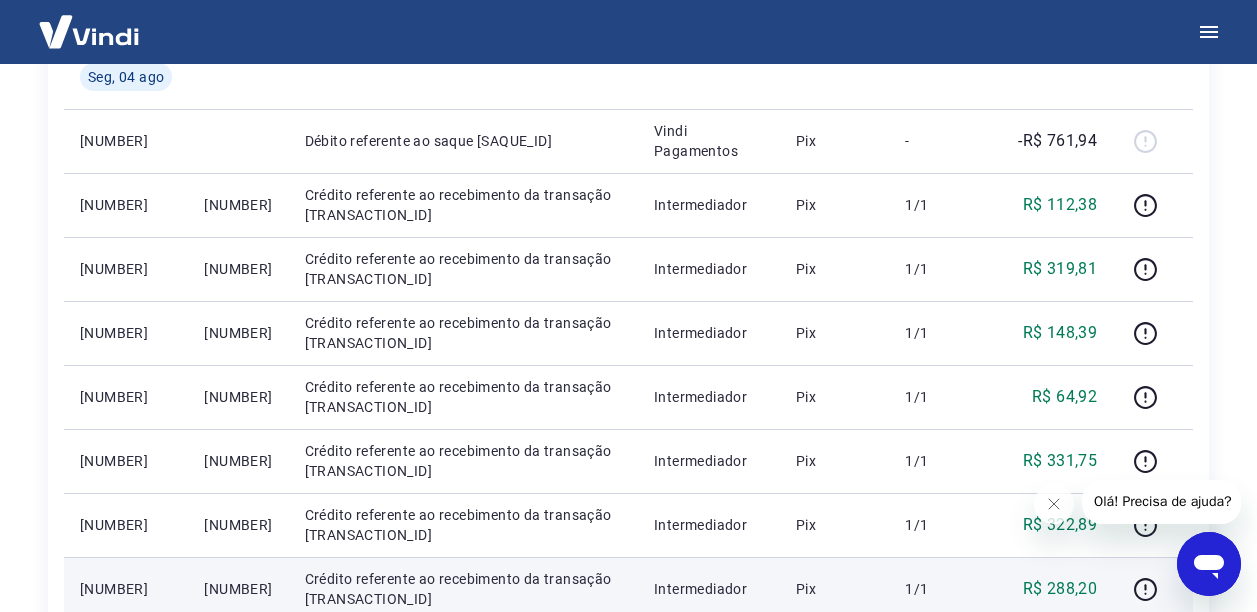 scroll, scrollTop: 800, scrollLeft: 0, axis: vertical 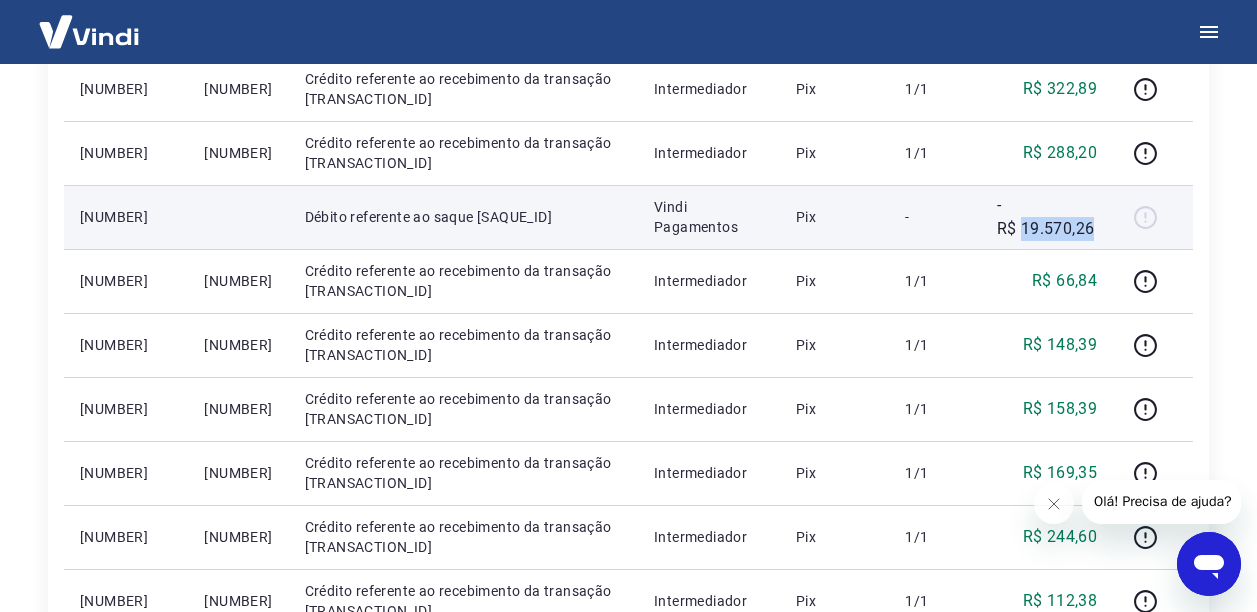 drag, startPoint x: 1024, startPoint y: 228, endPoint x: 1094, endPoint y: 222, distance: 70.256676 